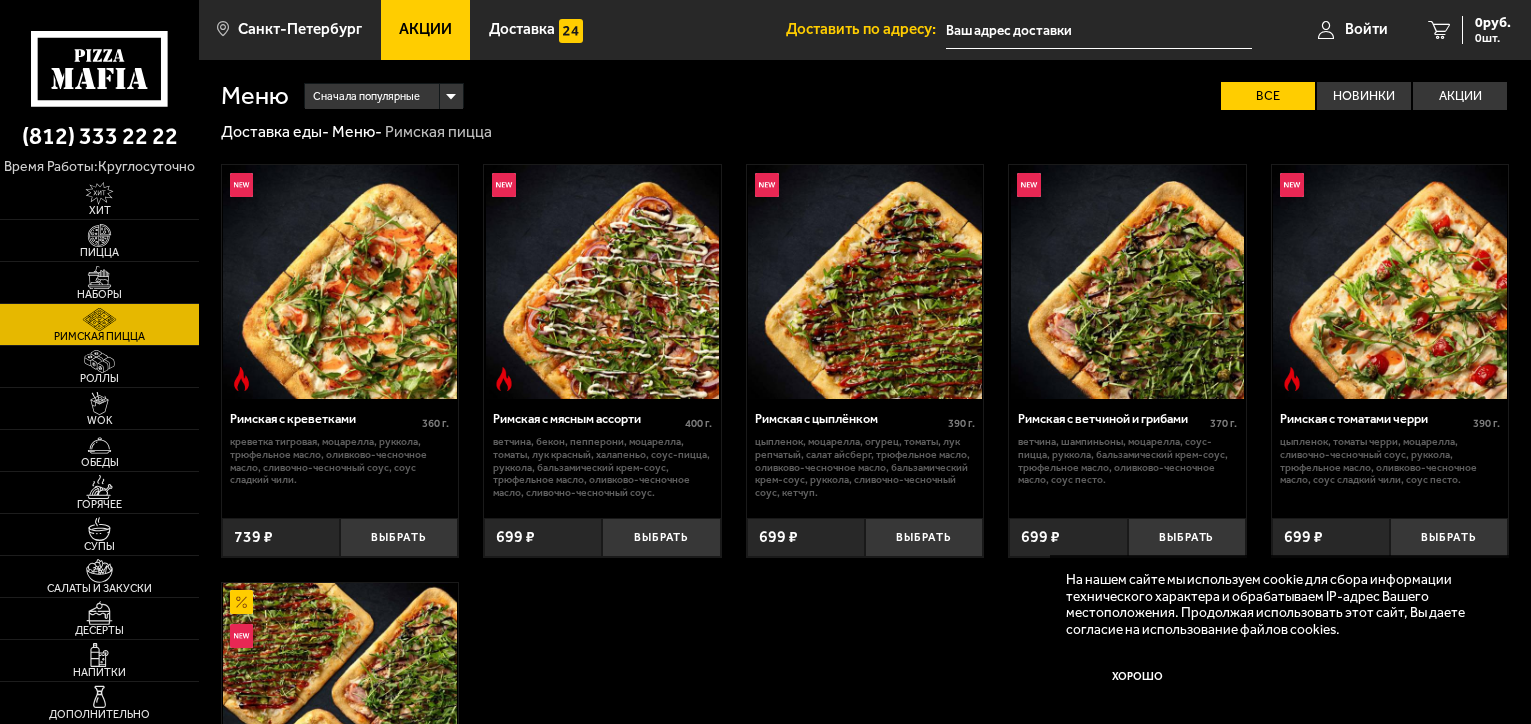 scroll, scrollTop: 0, scrollLeft: 0, axis: both 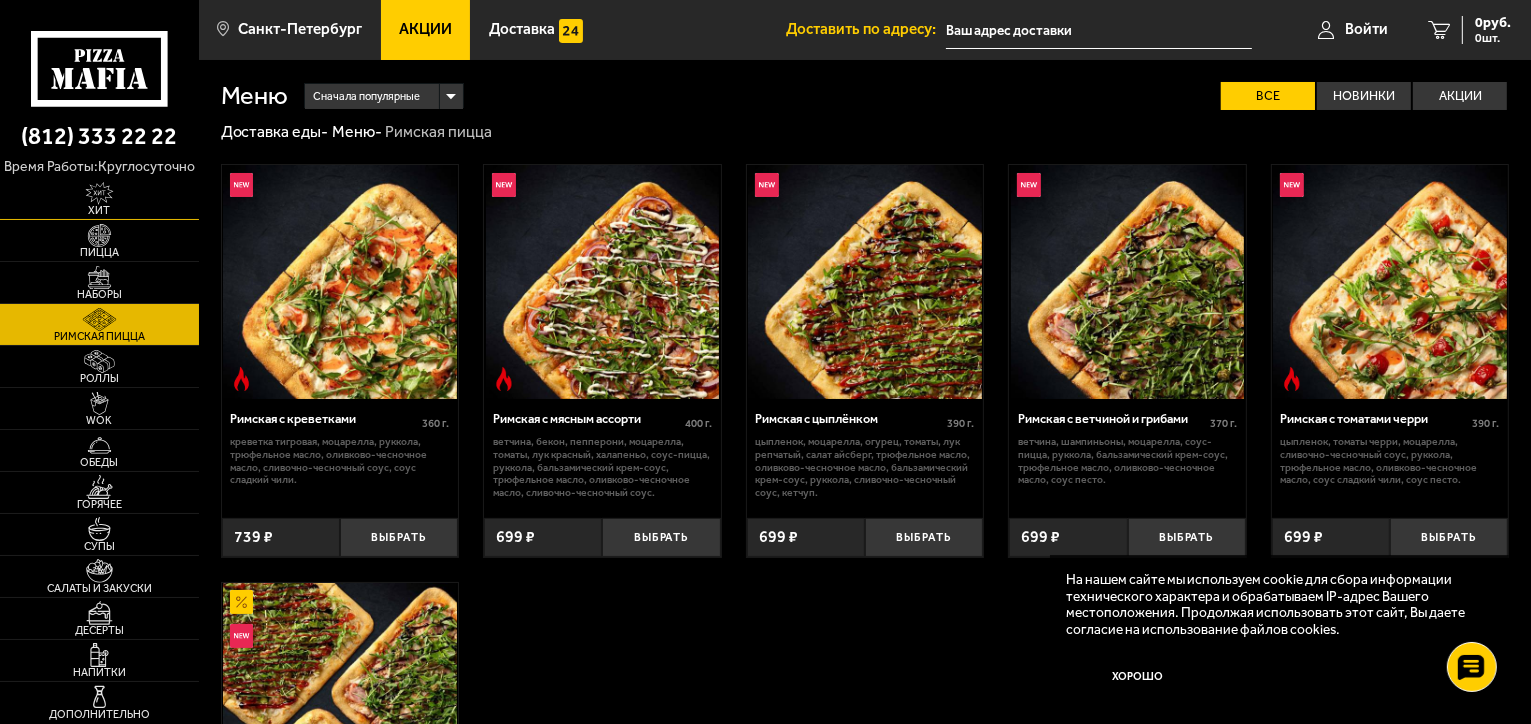 click at bounding box center (99, 193) 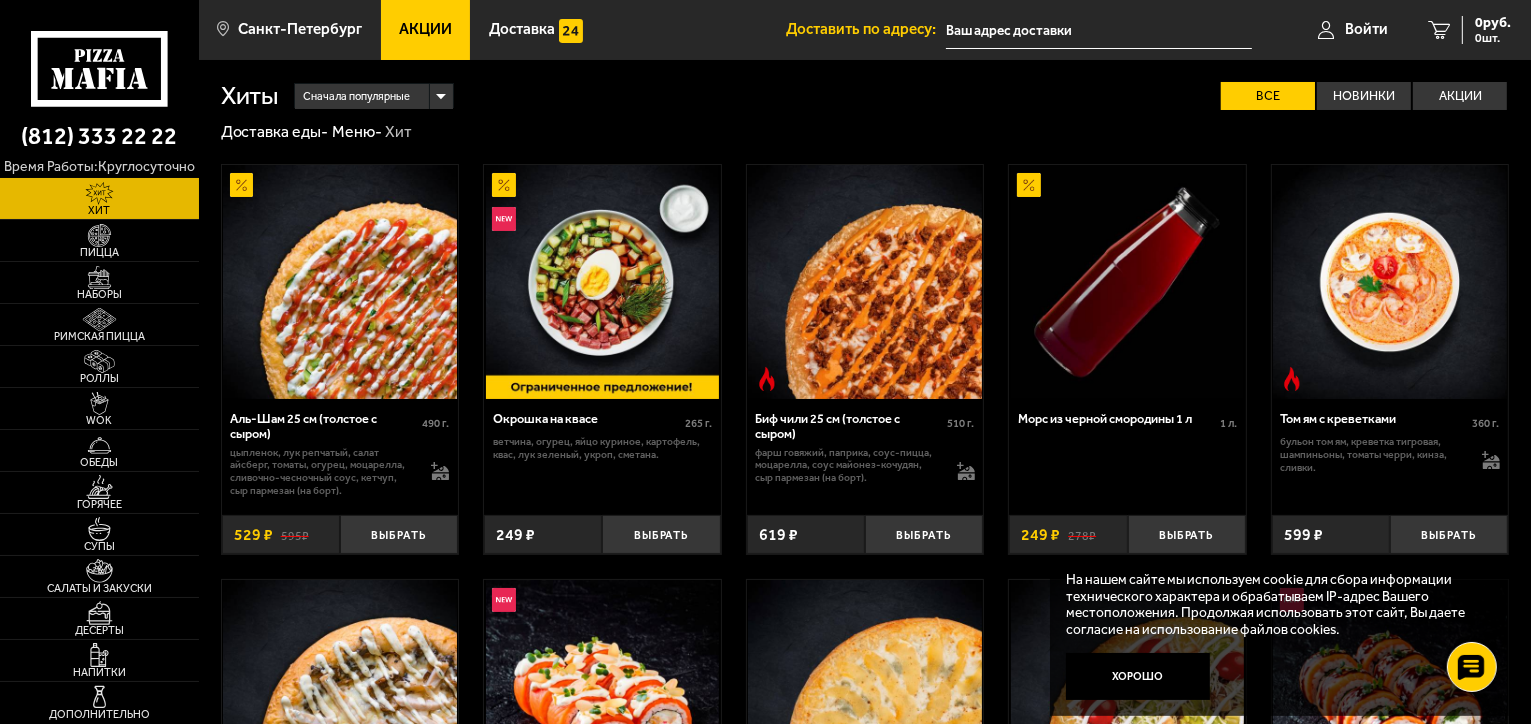 click on "Акции" at bounding box center [425, 29] 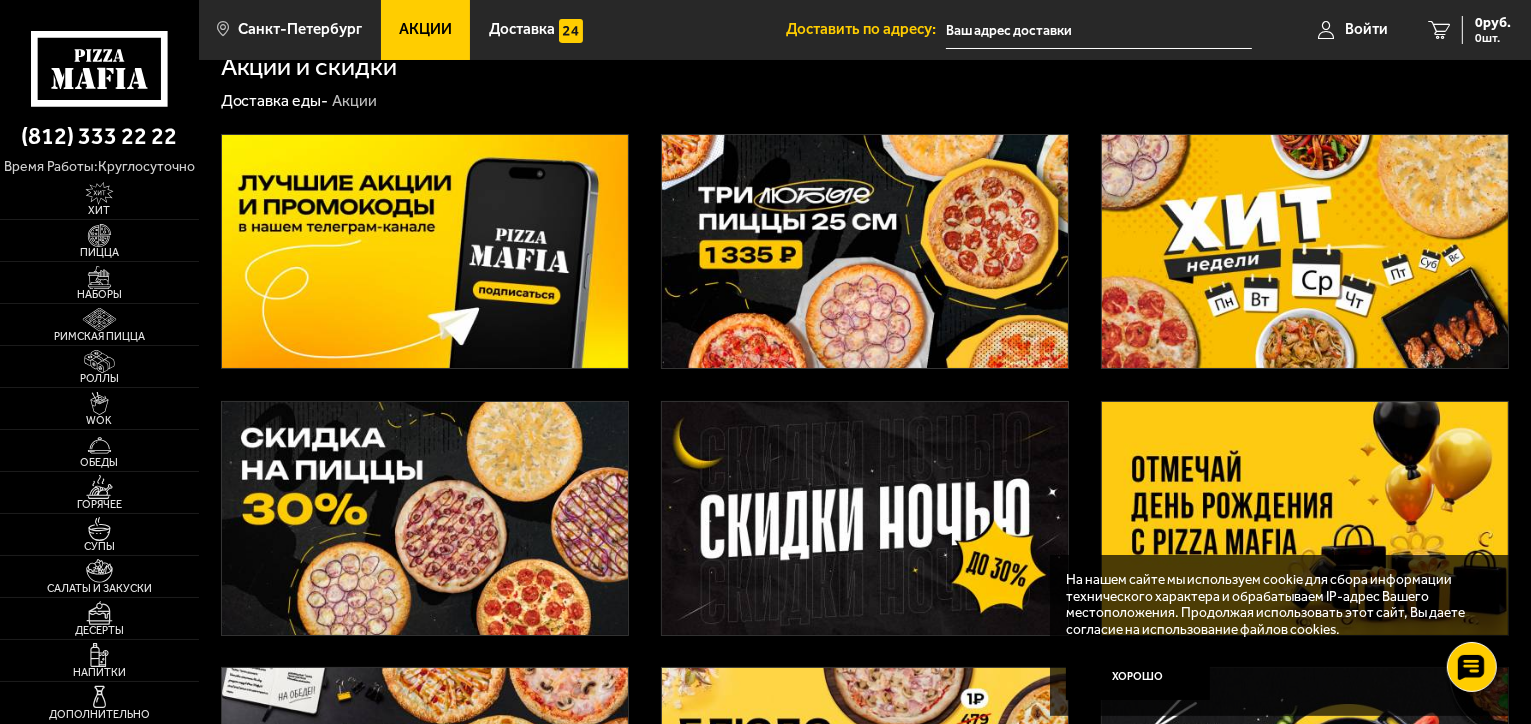 scroll, scrollTop: 0, scrollLeft: 0, axis: both 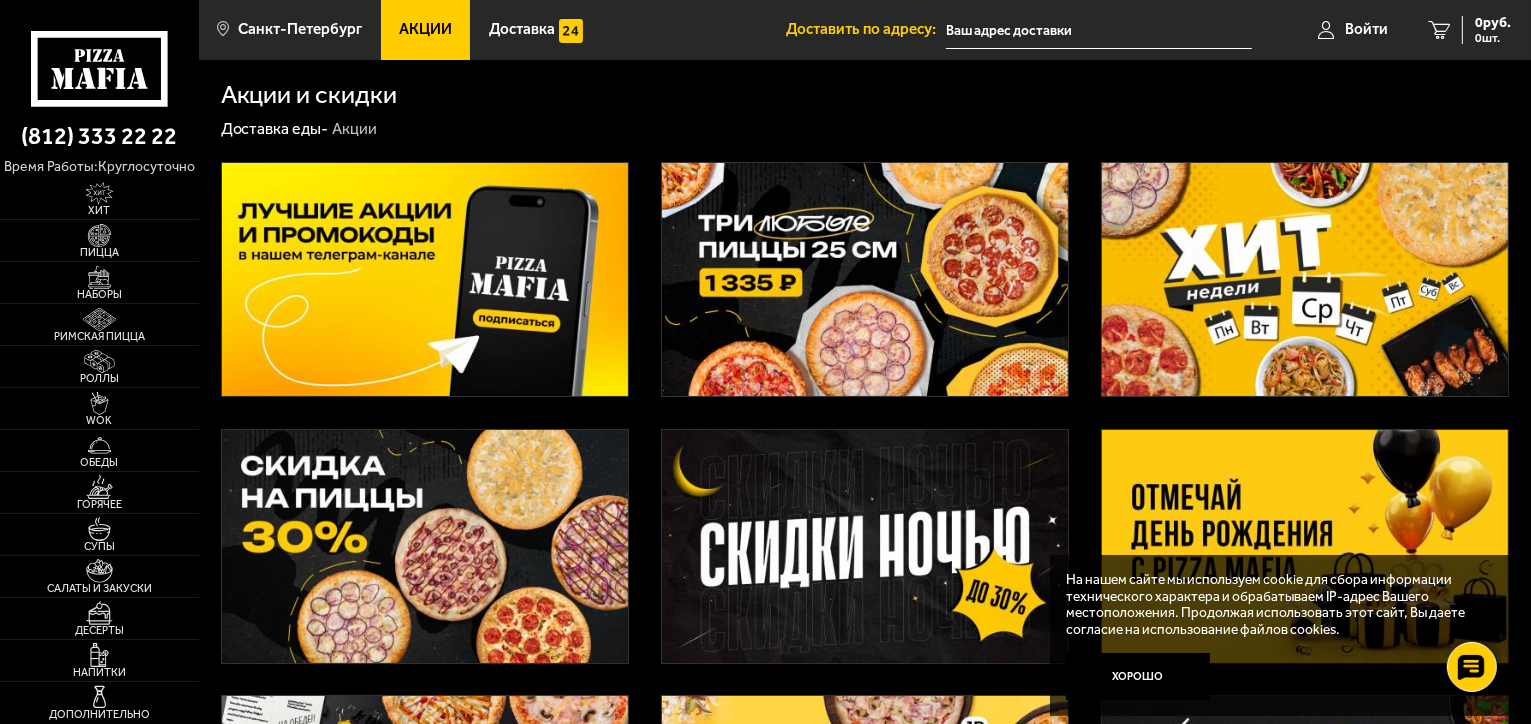 click at bounding box center (865, 279) 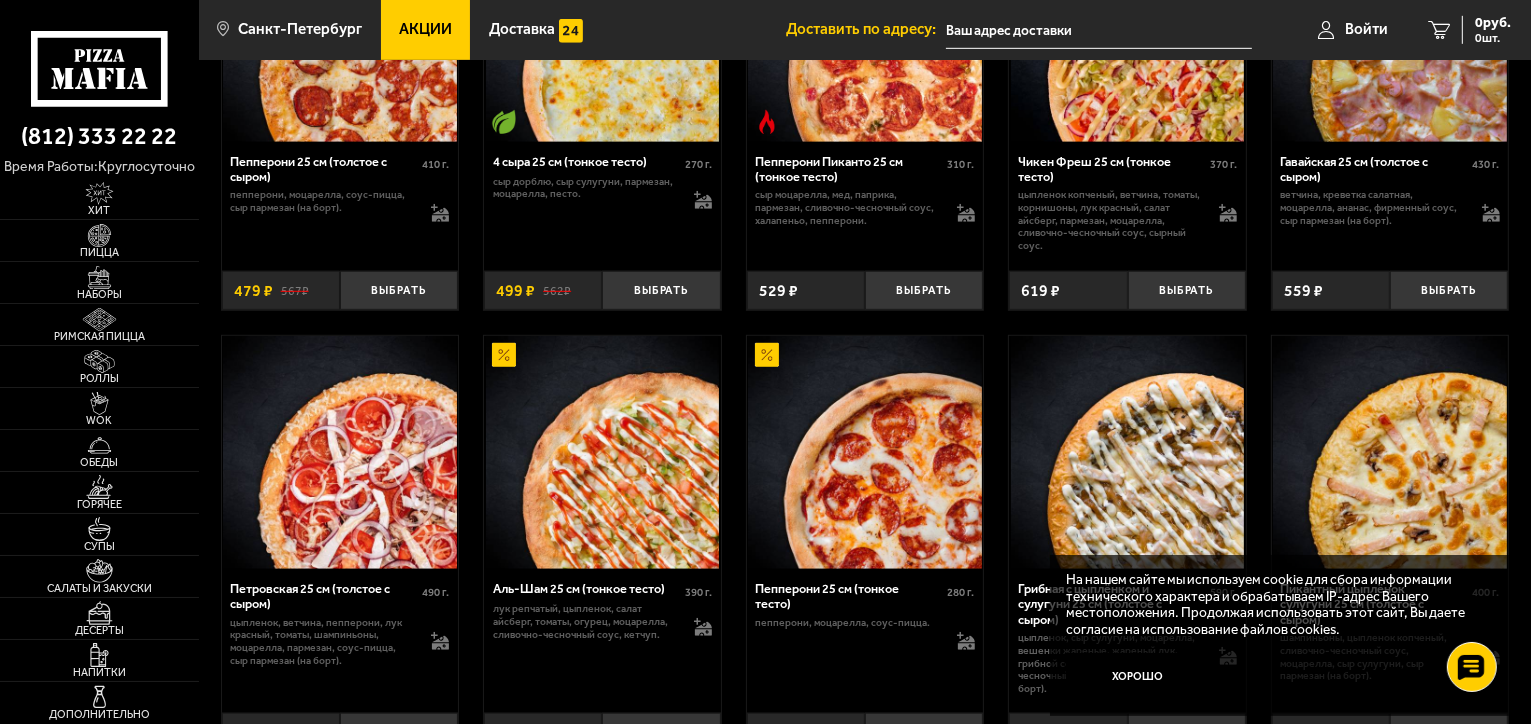 scroll, scrollTop: 1400, scrollLeft: 0, axis: vertical 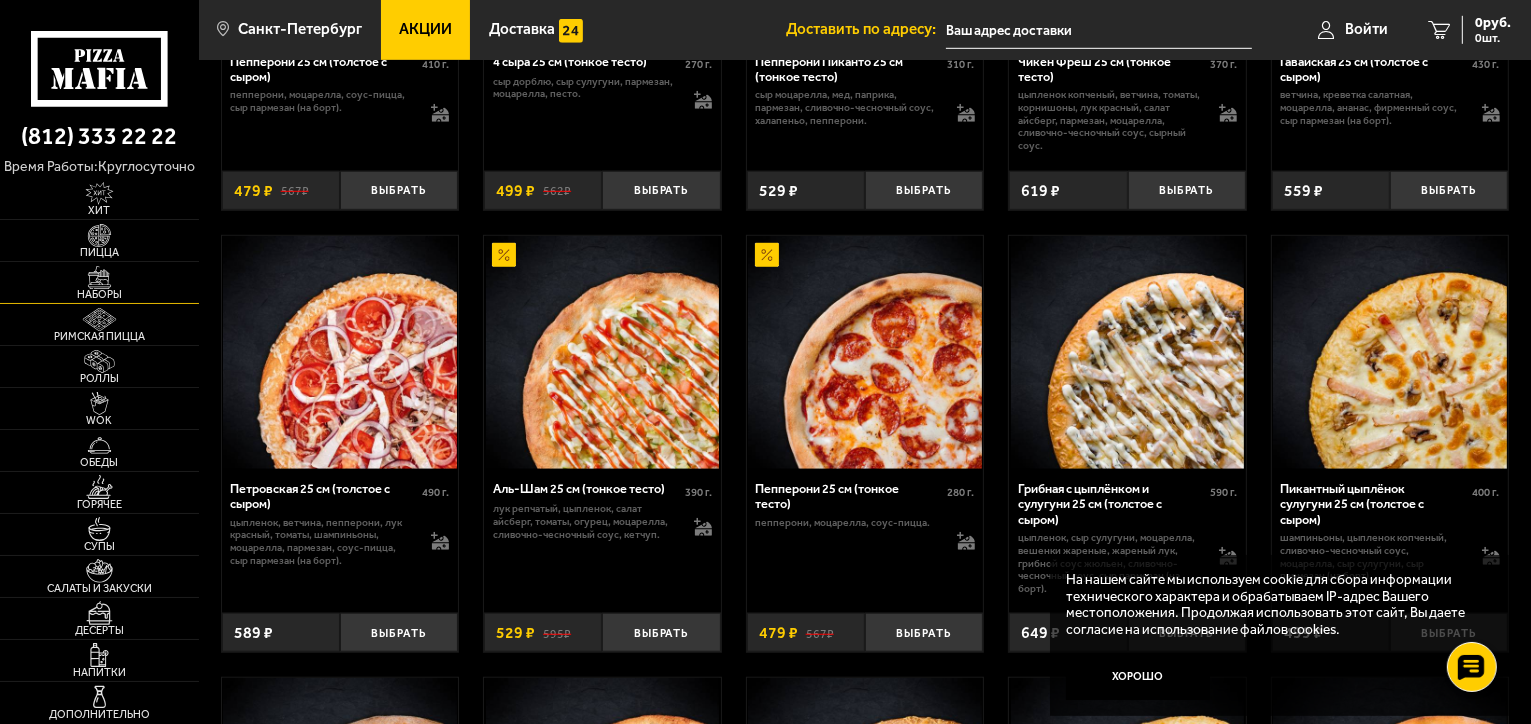 click at bounding box center [99, 277] 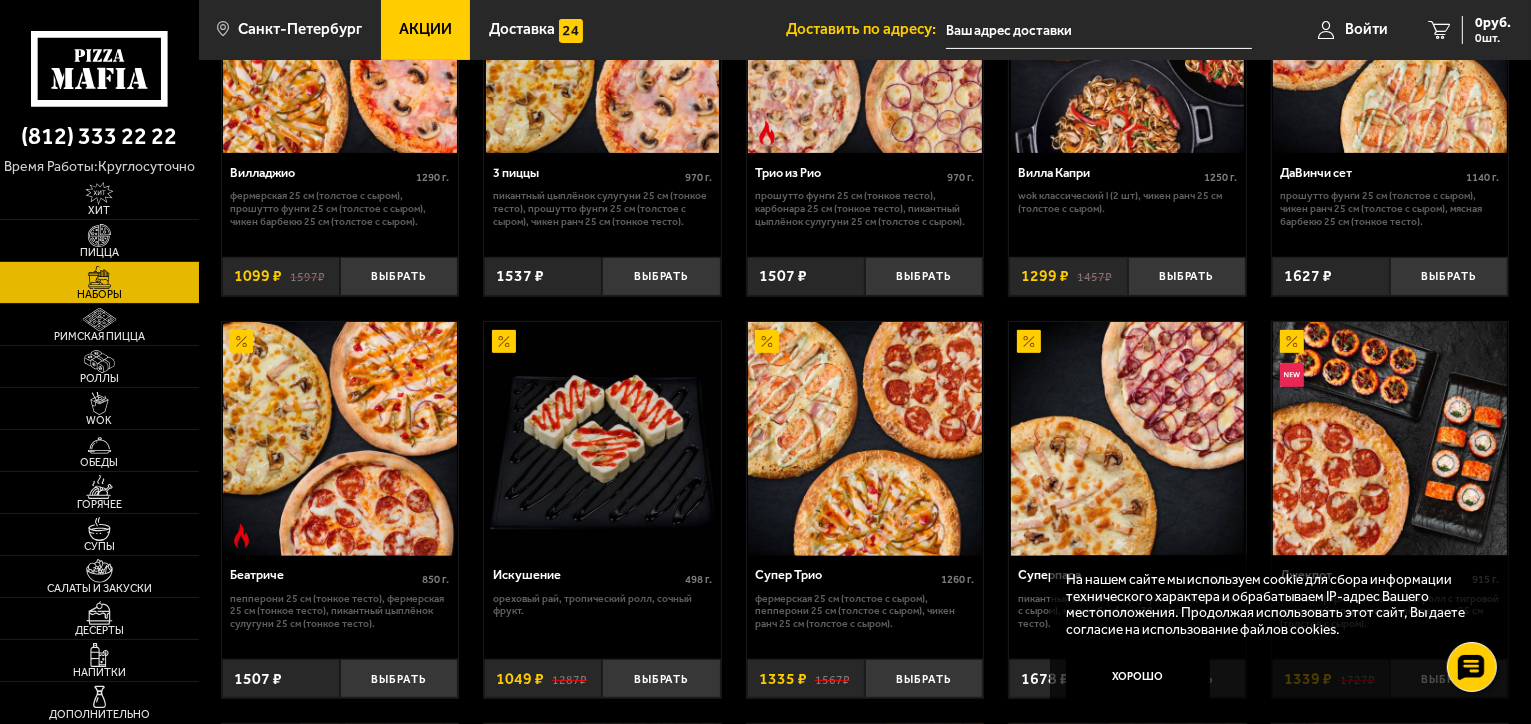 scroll, scrollTop: 700, scrollLeft: 0, axis: vertical 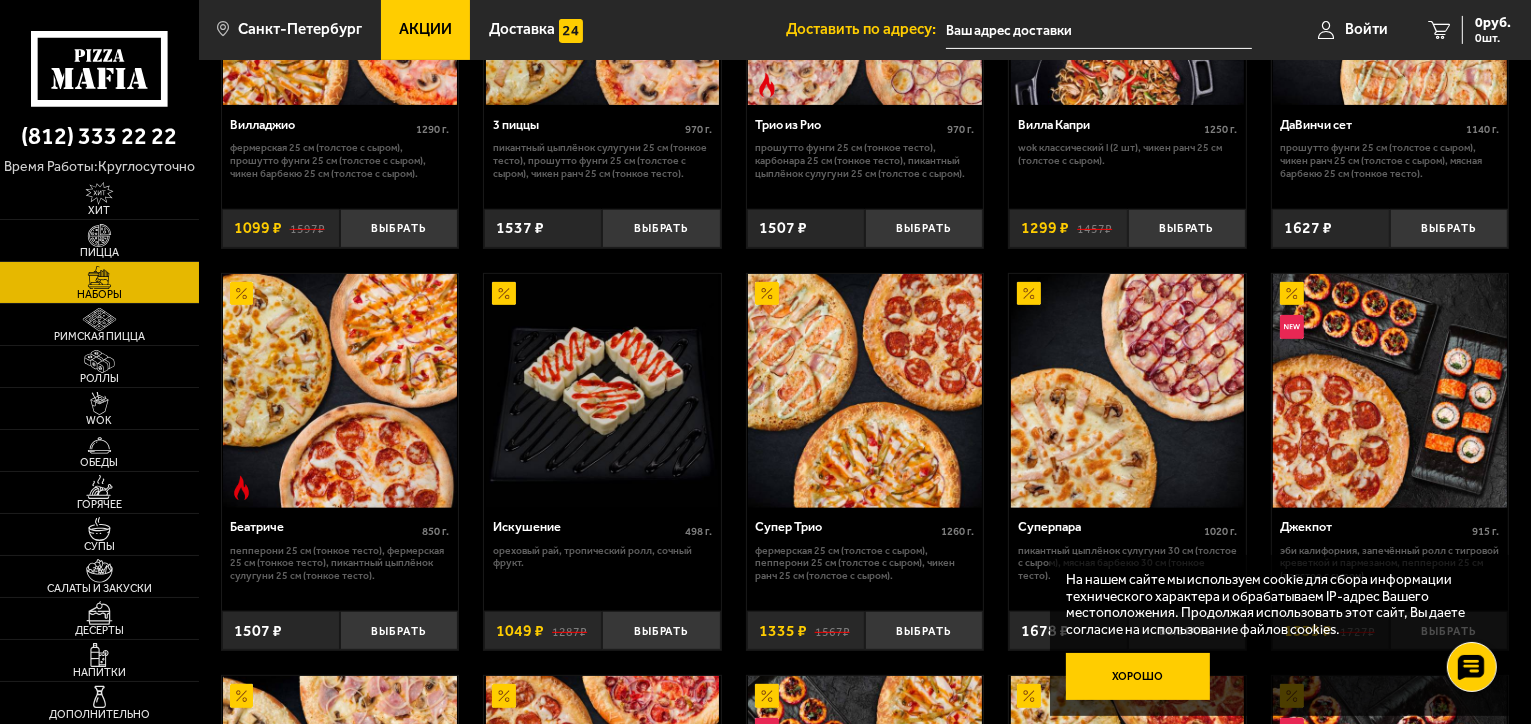 click on "Хорошо" at bounding box center (1138, 677) 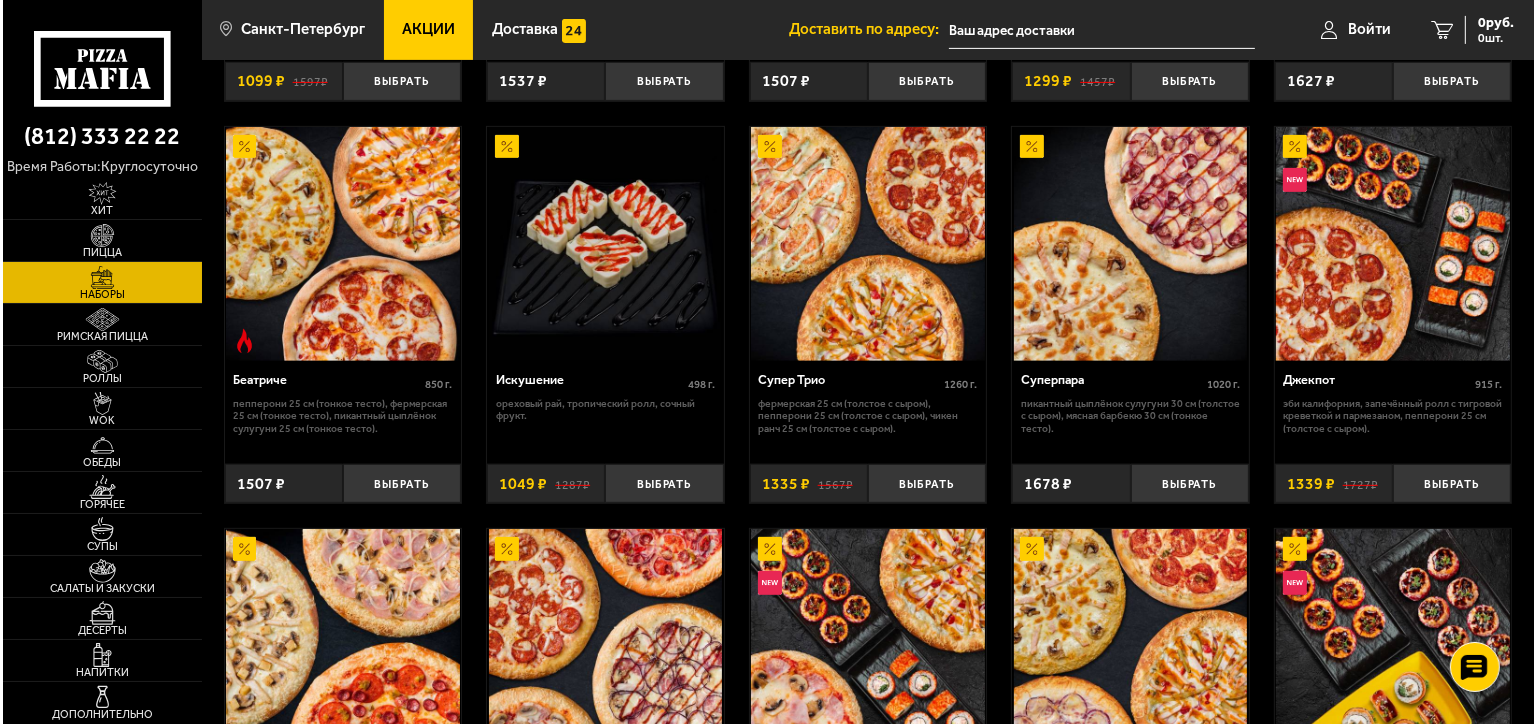 scroll, scrollTop: 748, scrollLeft: 0, axis: vertical 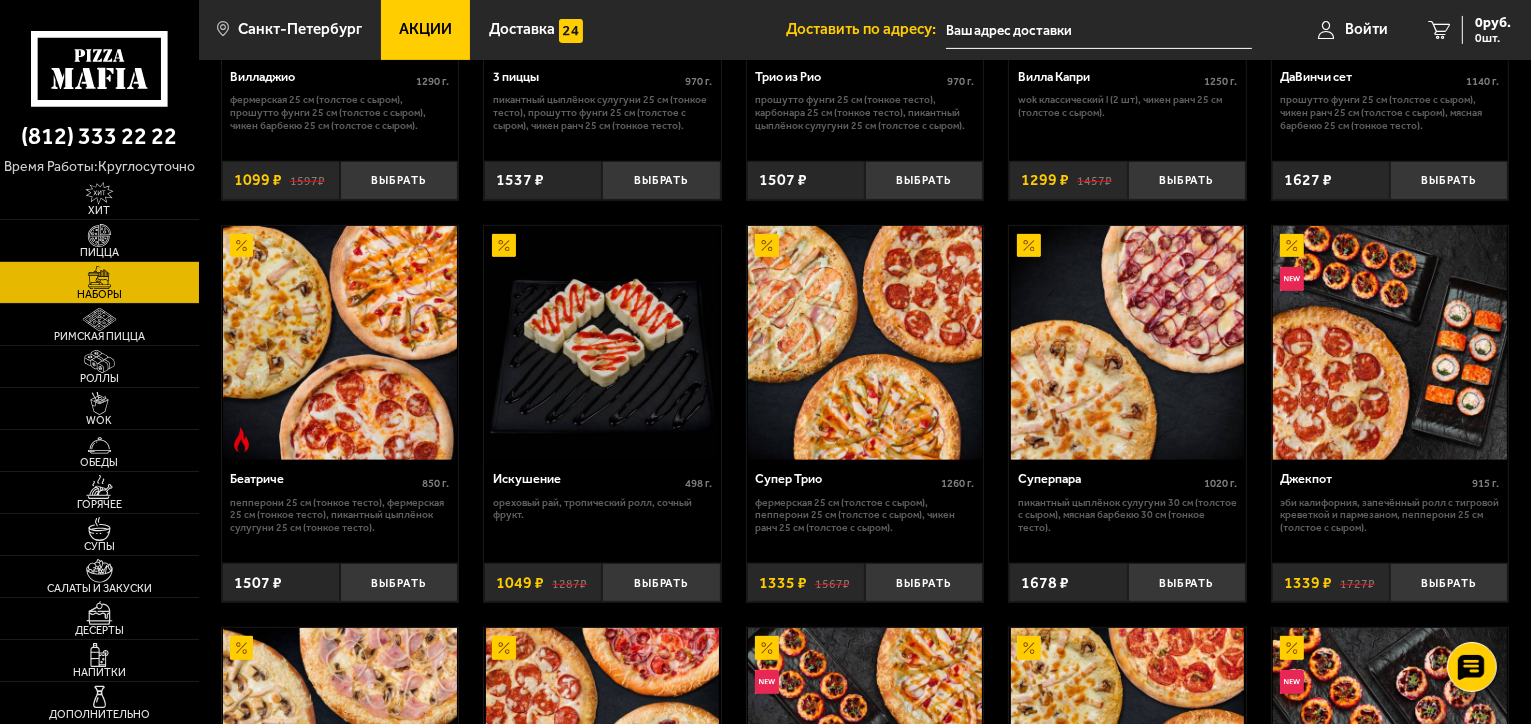 click at bounding box center (340, 343) 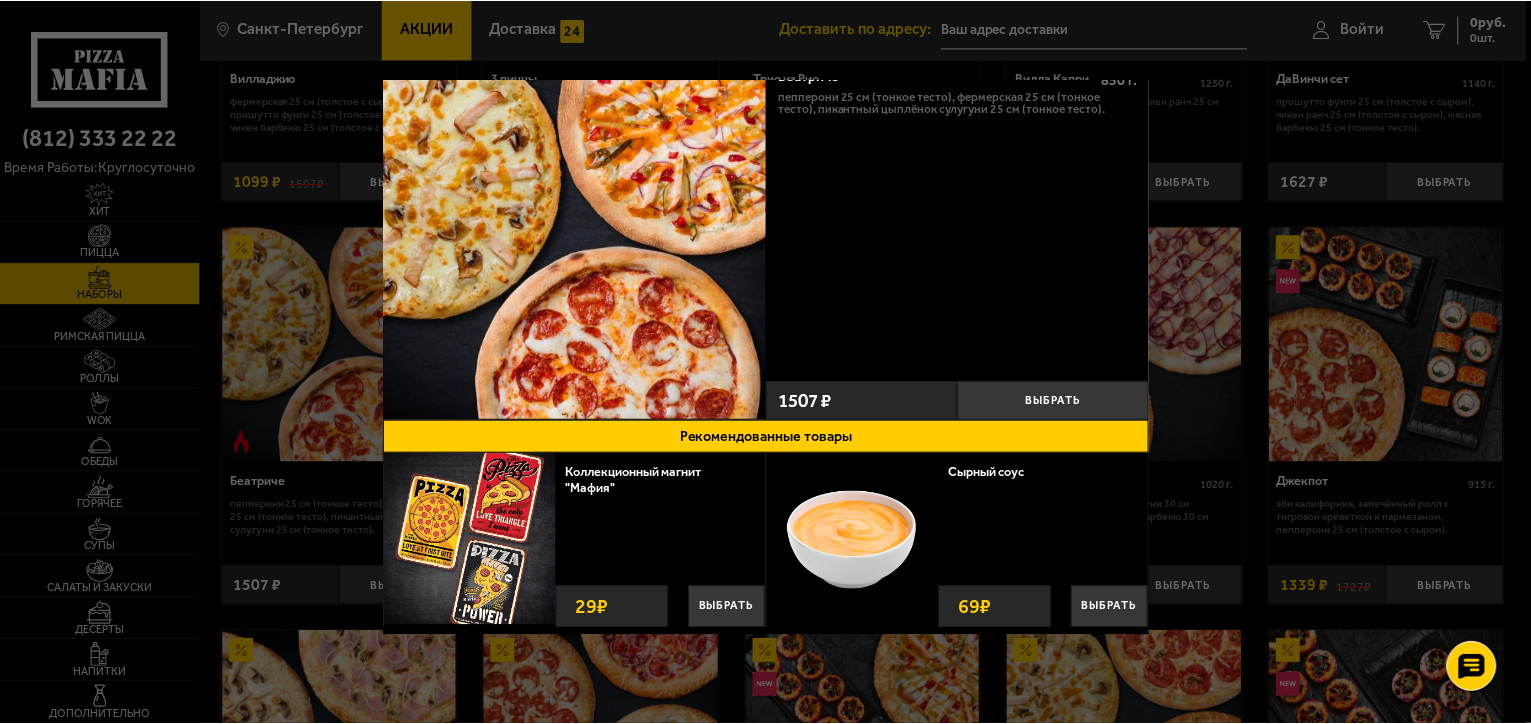 scroll, scrollTop: 0, scrollLeft: 0, axis: both 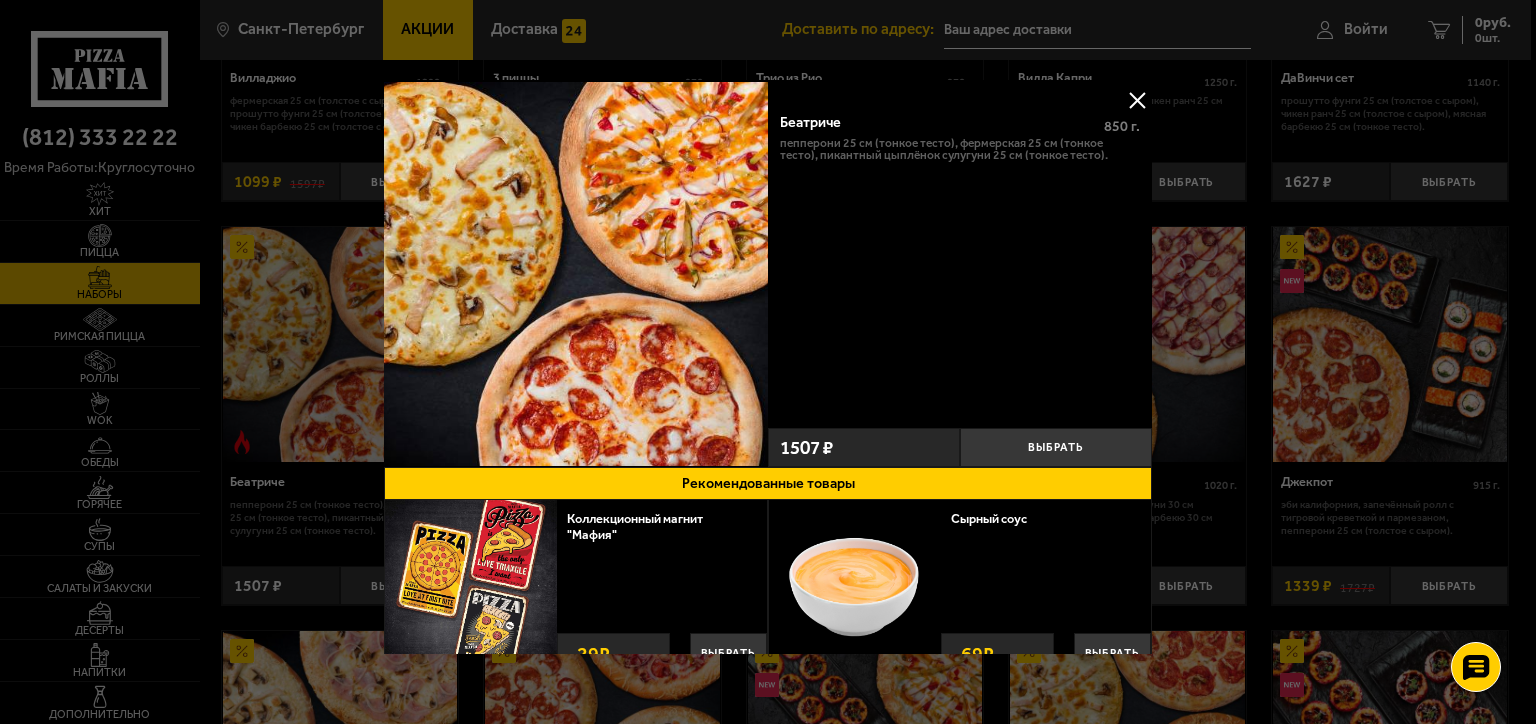 click at bounding box center (1137, 100) 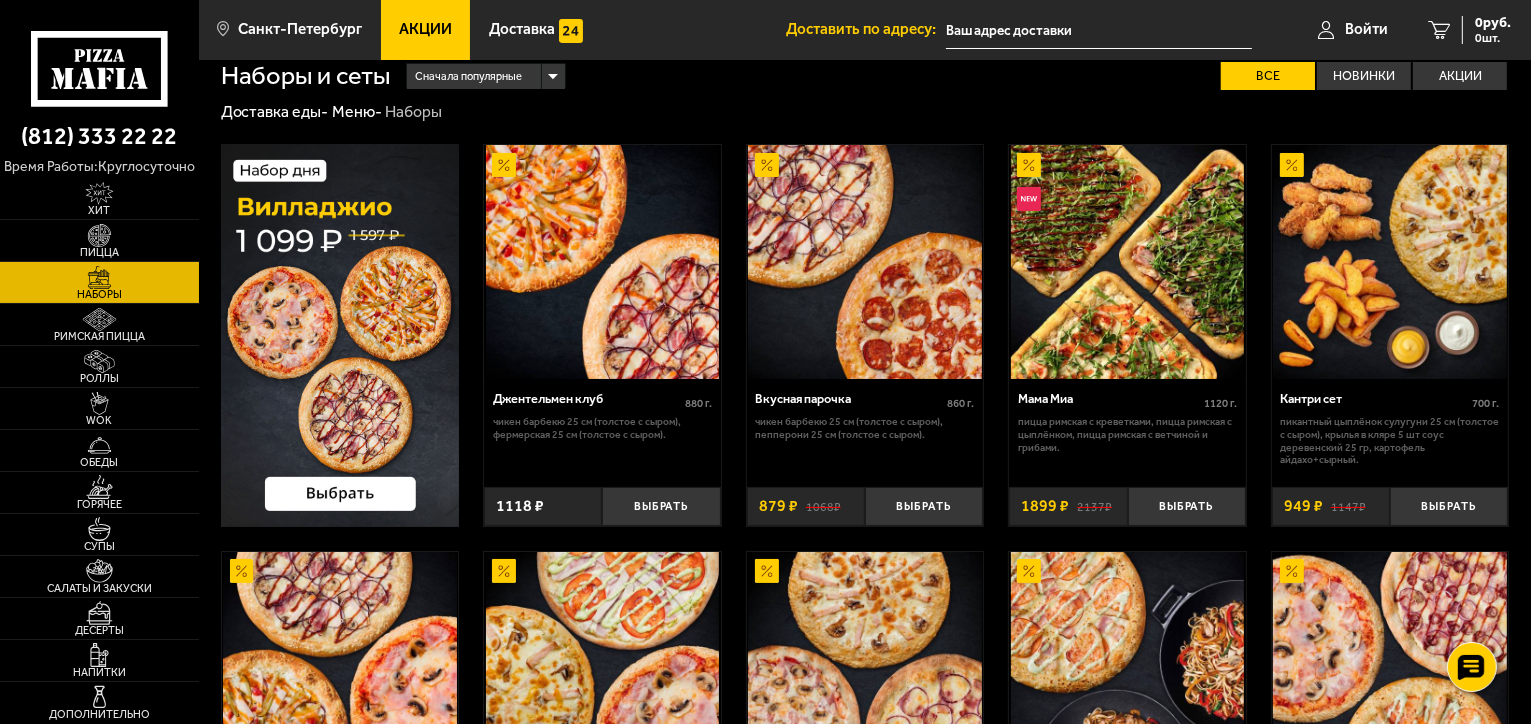 scroll, scrollTop: 0, scrollLeft: 0, axis: both 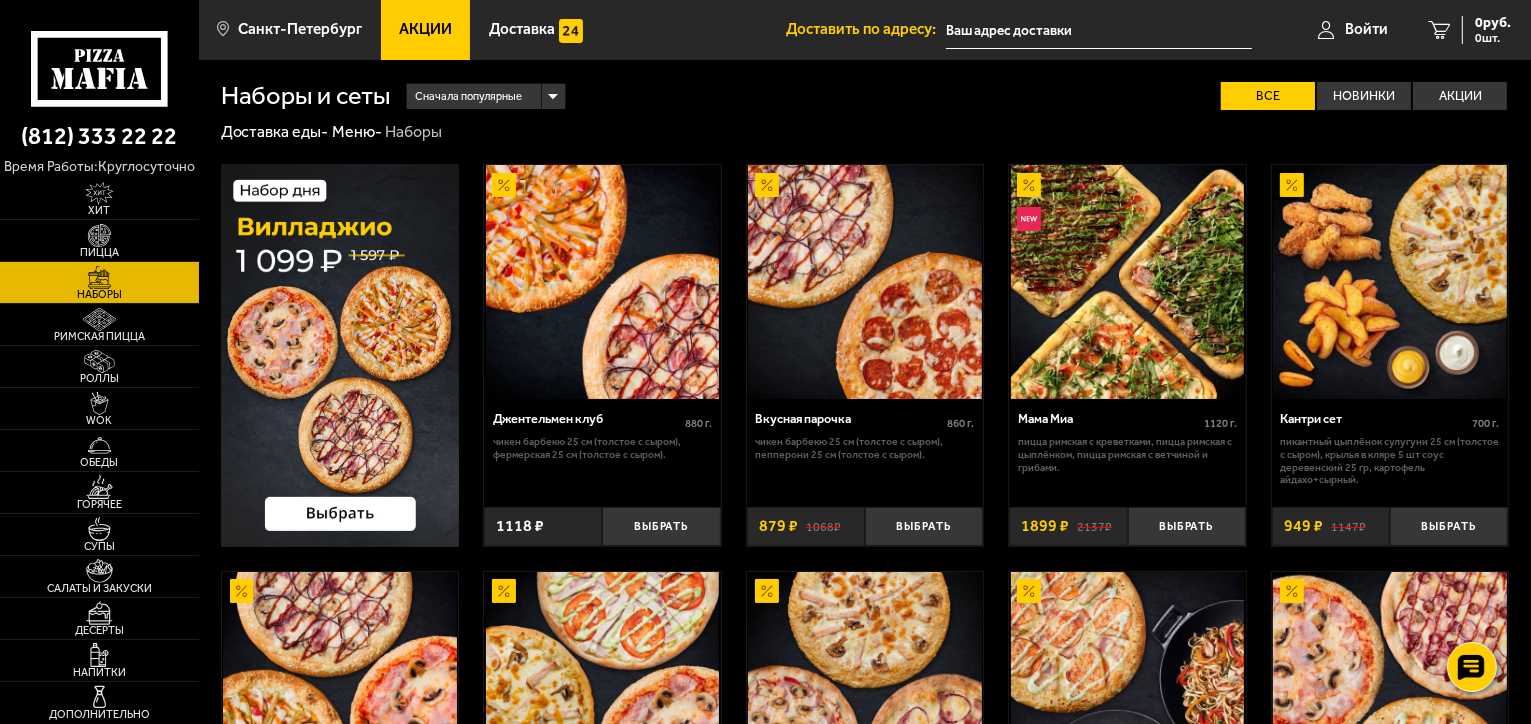 click at bounding box center [340, 355] 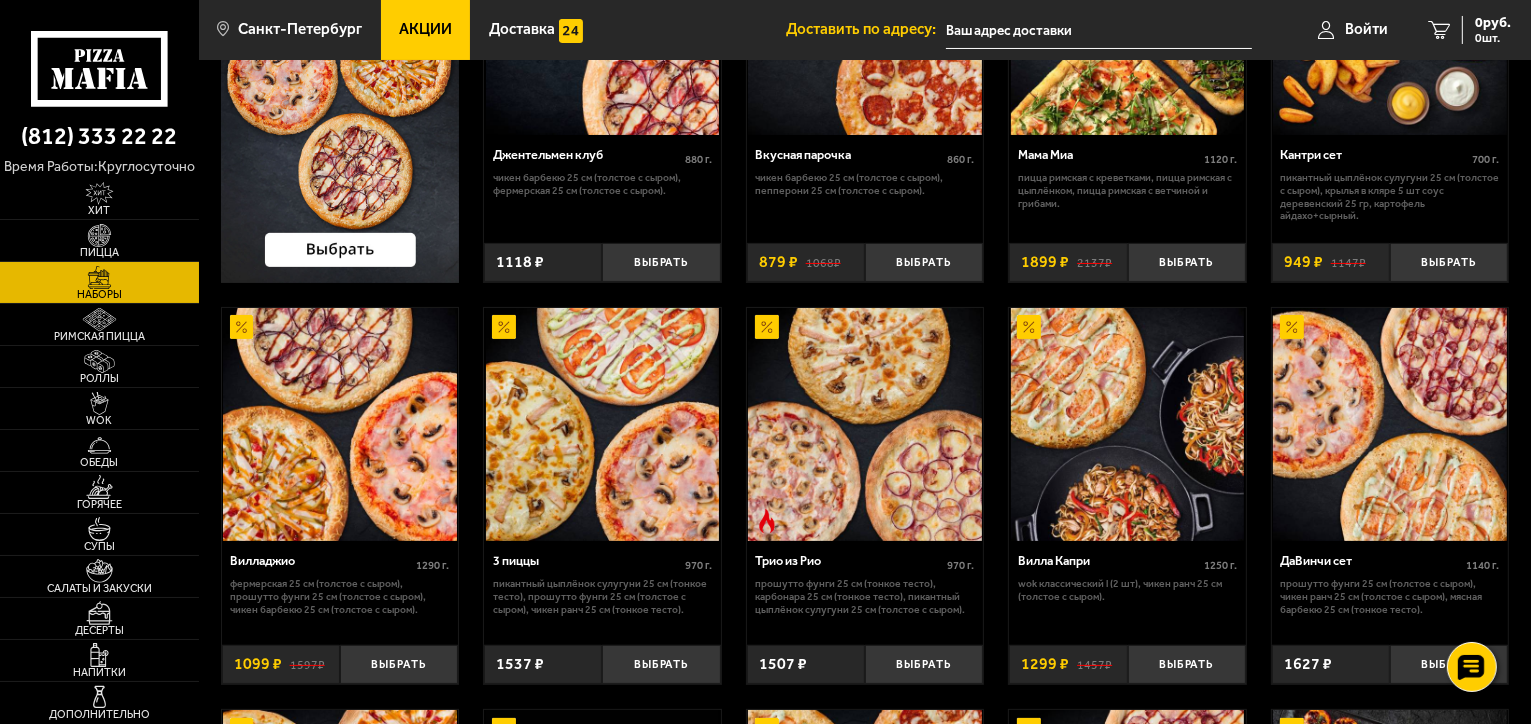 scroll, scrollTop: 300, scrollLeft: 0, axis: vertical 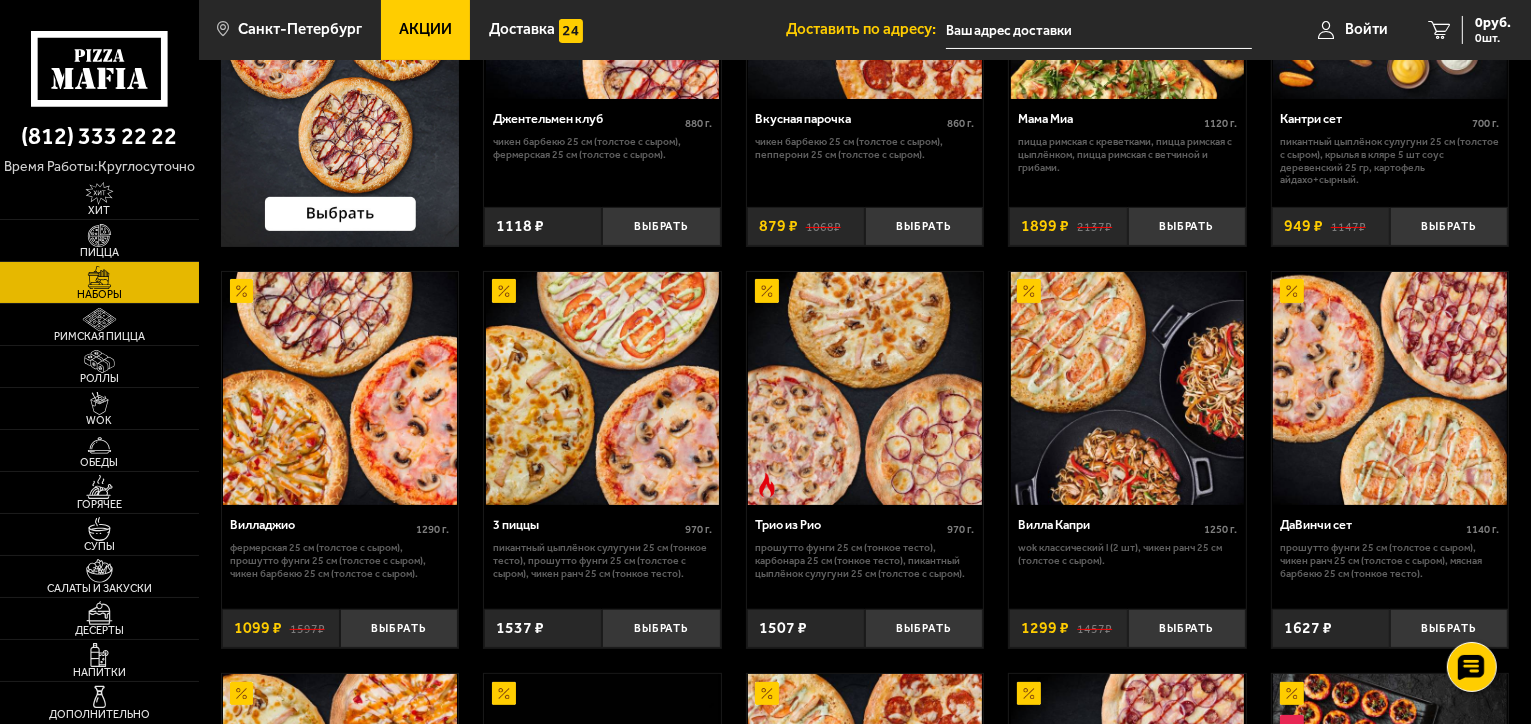 click at bounding box center [340, 389] 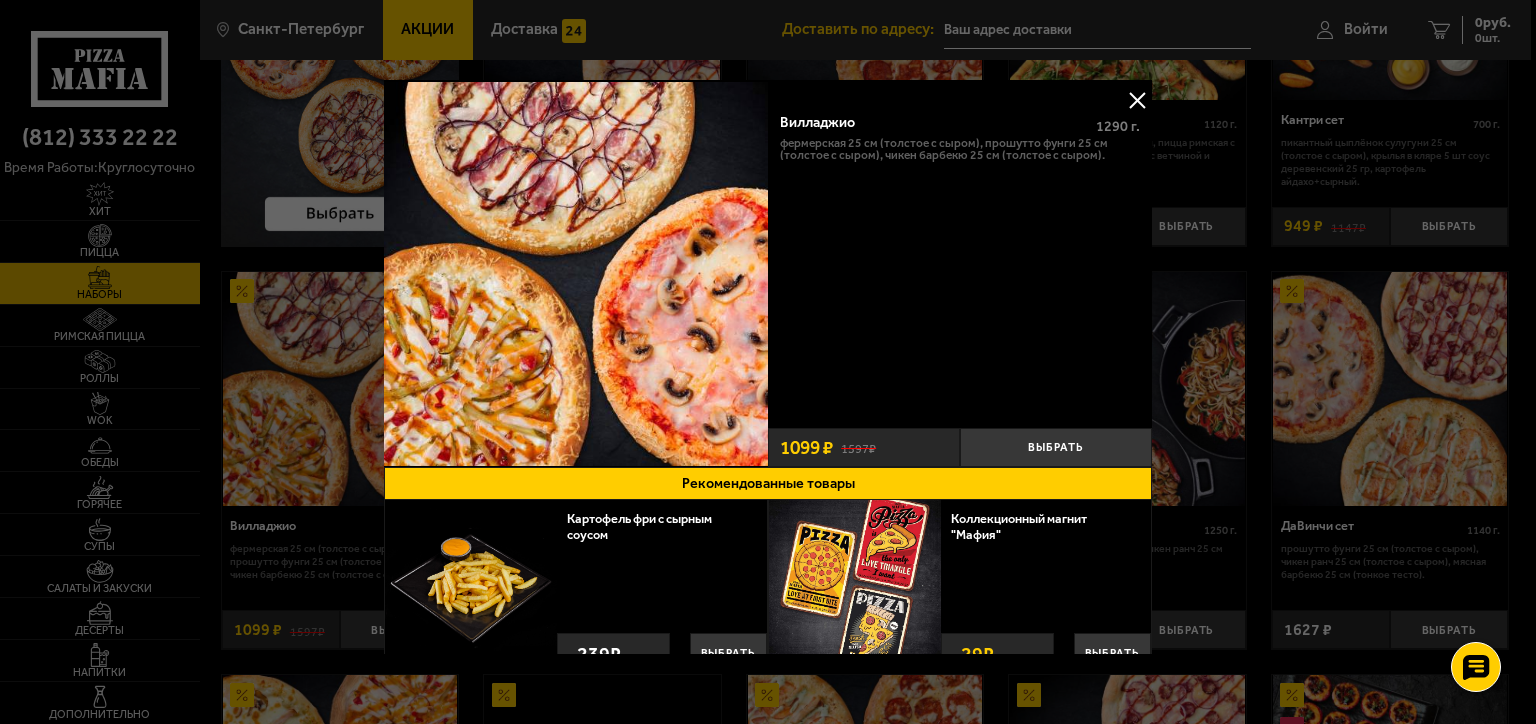 click at bounding box center [1137, 100] 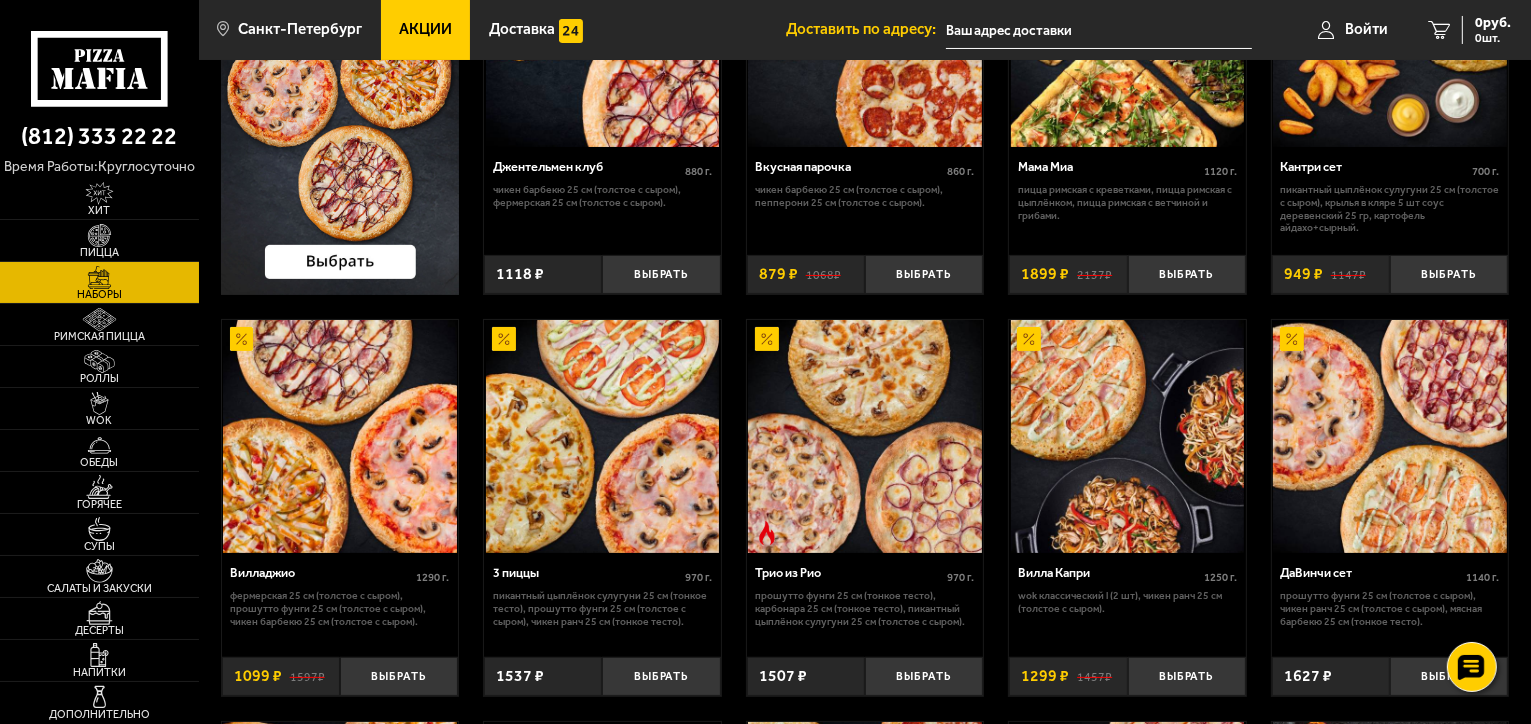 scroll, scrollTop: 0, scrollLeft: 0, axis: both 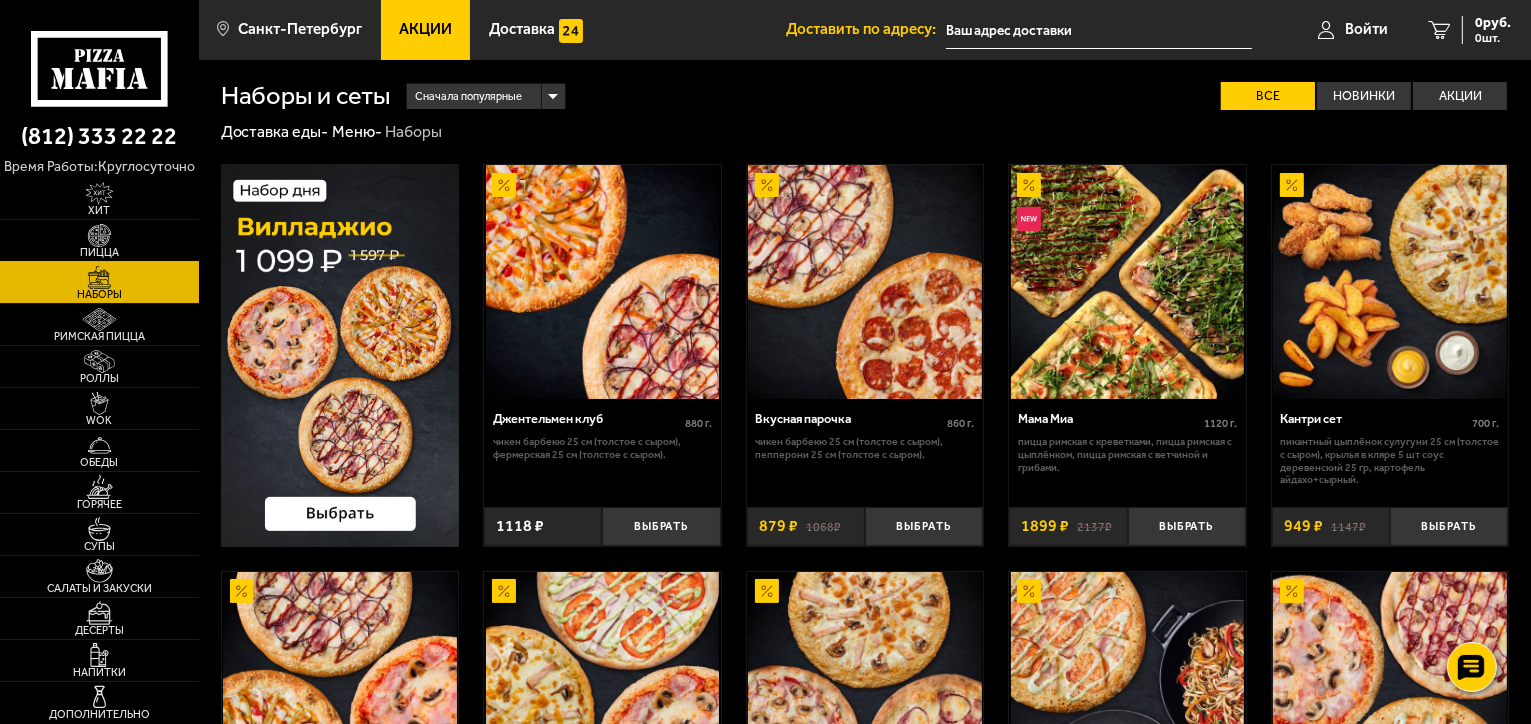 click on "Пицца" at bounding box center [99, 240] 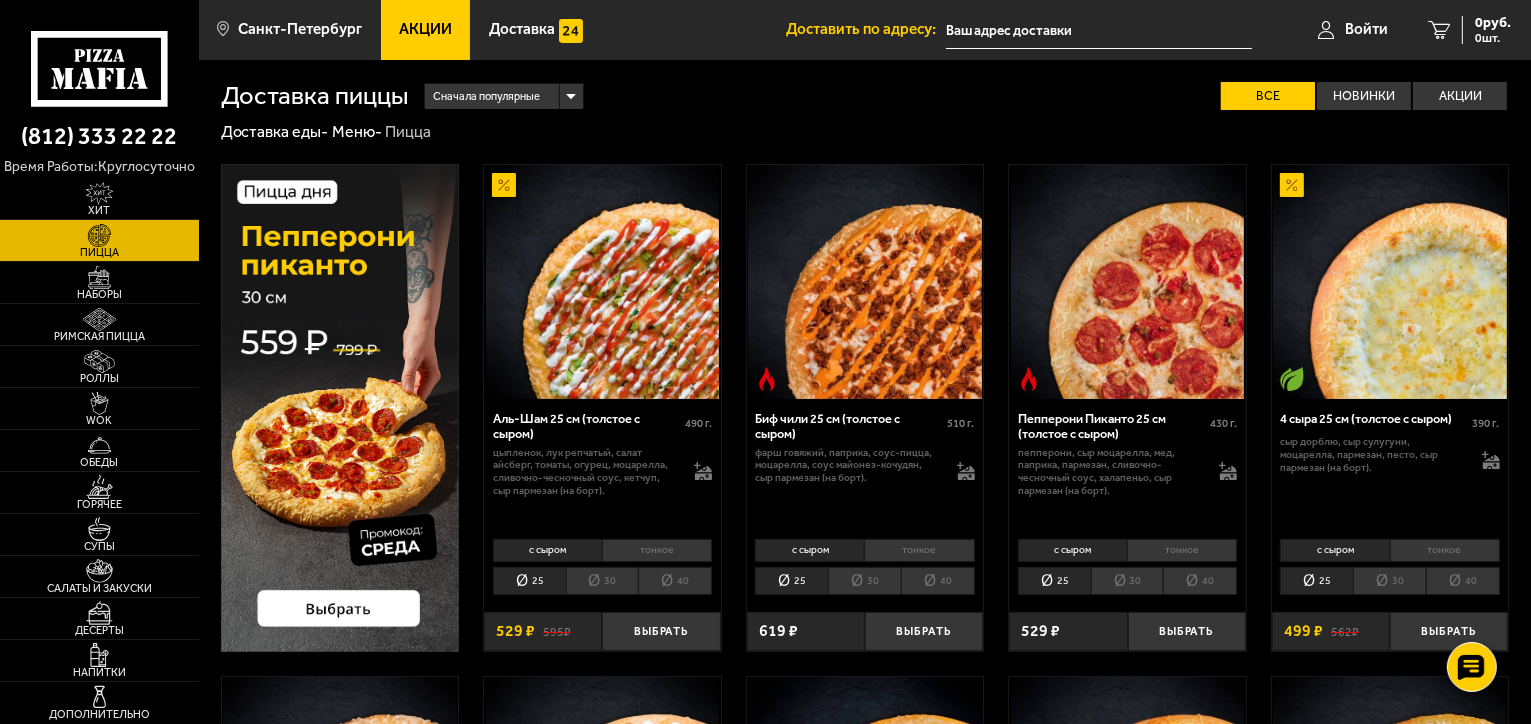 click on "тонкое" at bounding box center [657, 550] 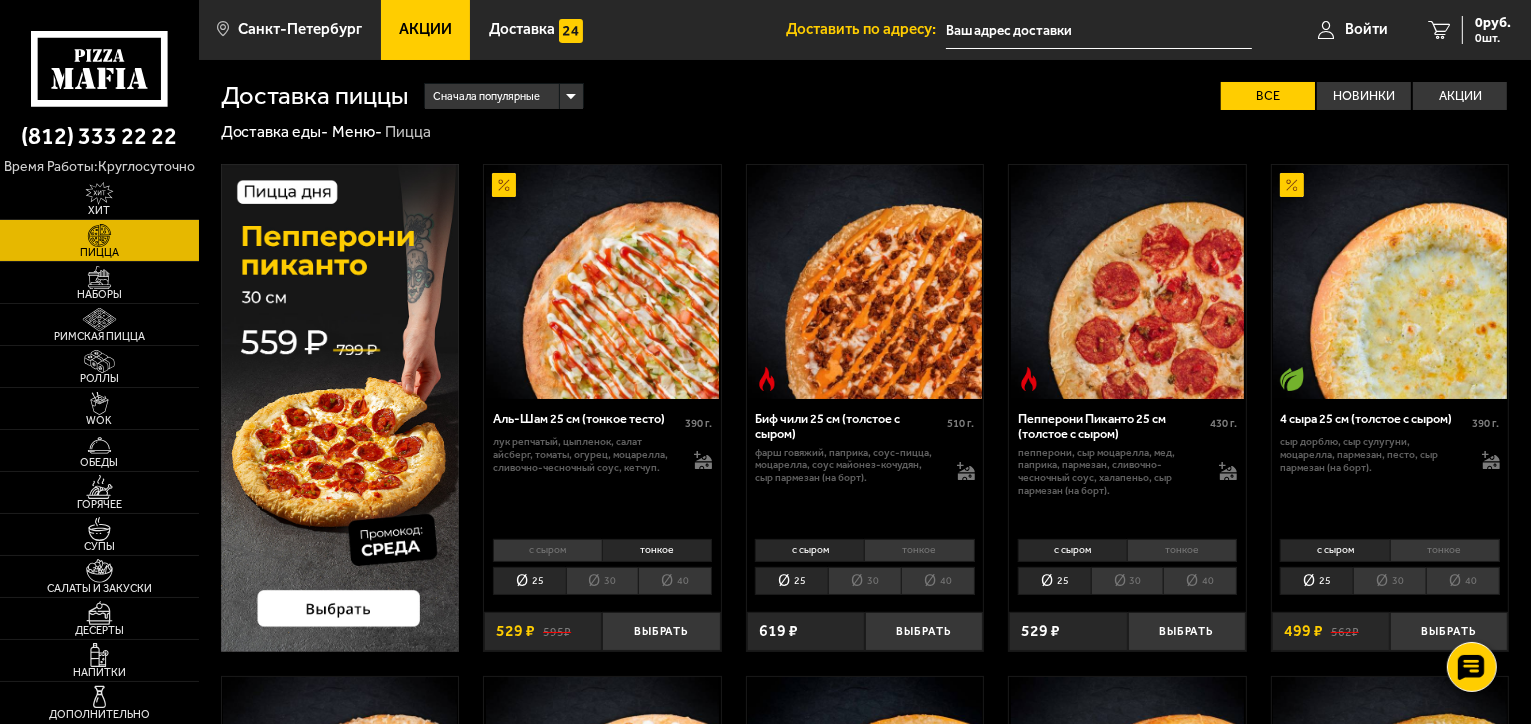 click on "тонкое" at bounding box center (919, 550) 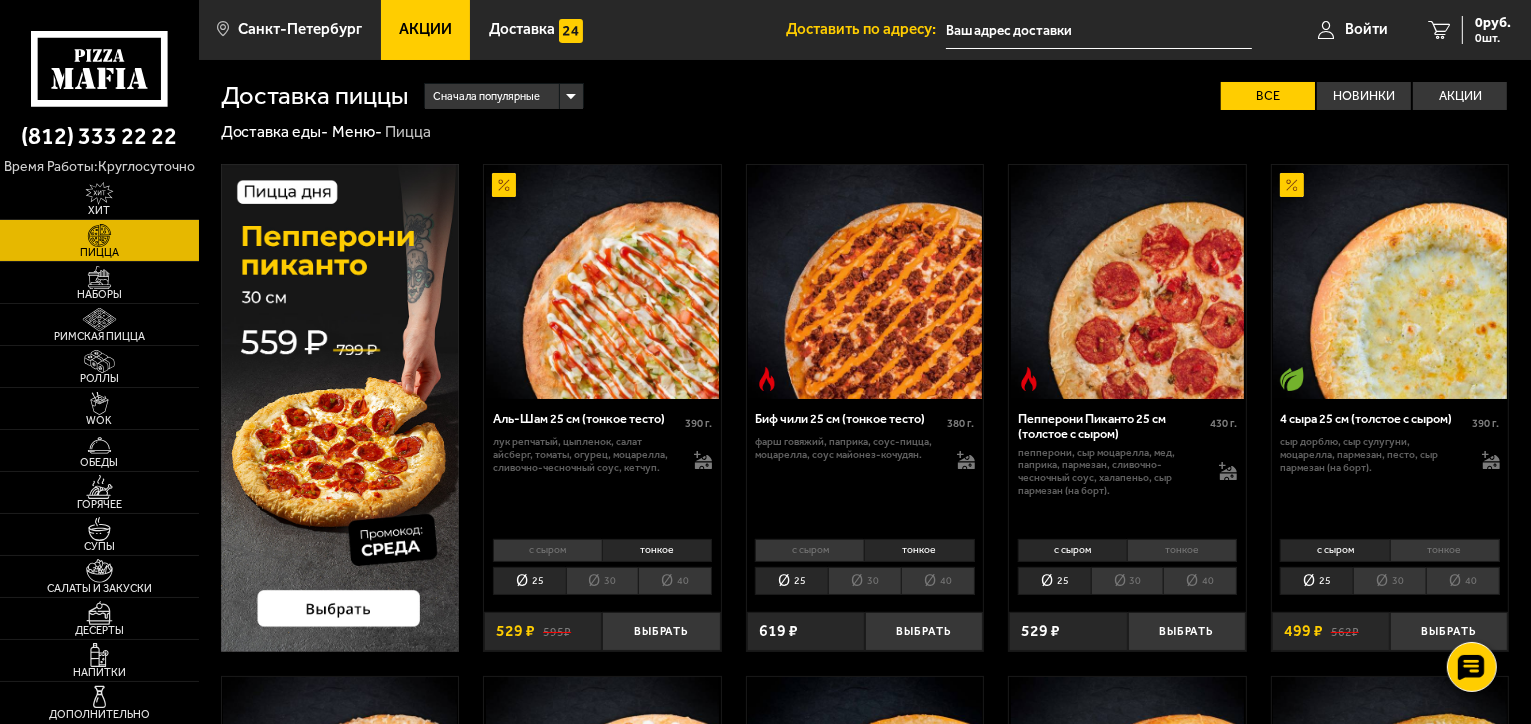 click on "тонкое" at bounding box center [919, 550] 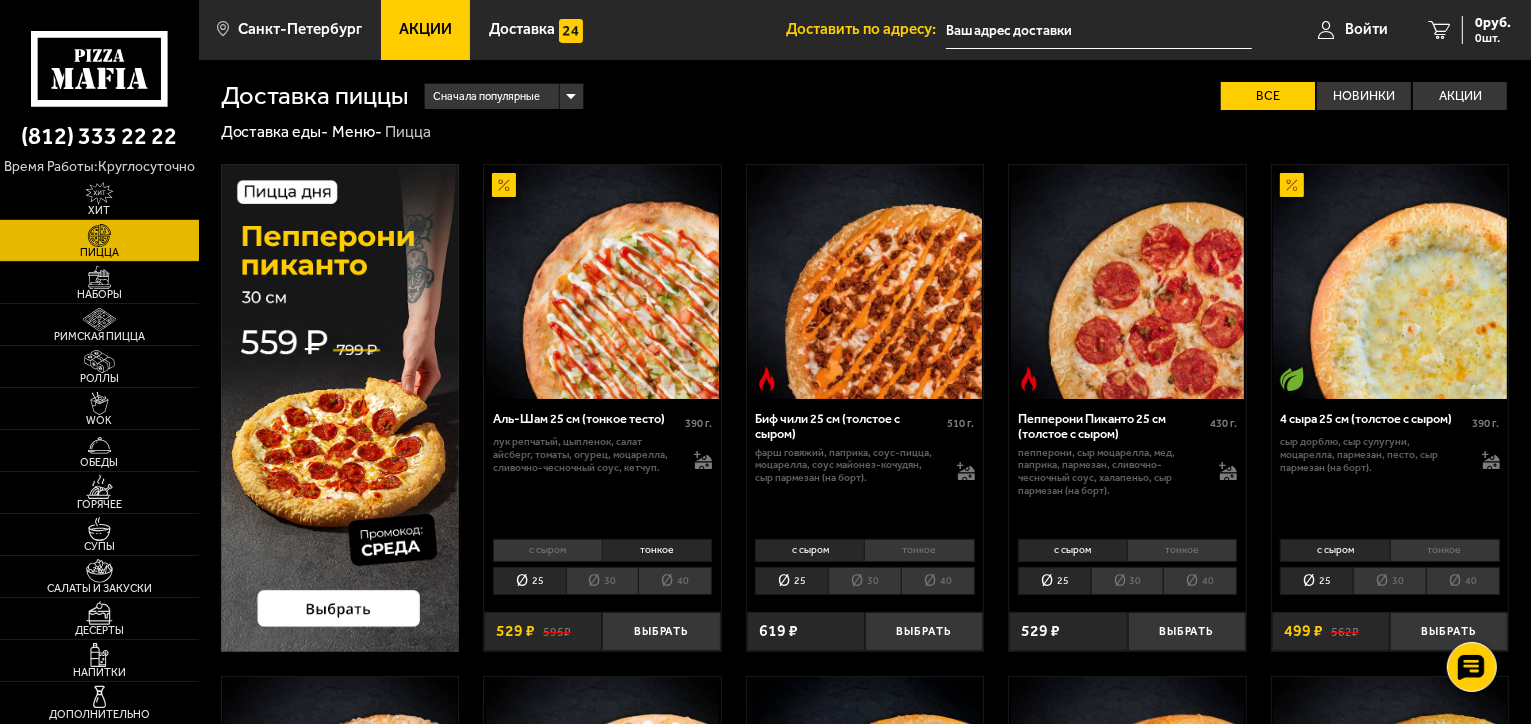 click on "тонкое" at bounding box center [919, 550] 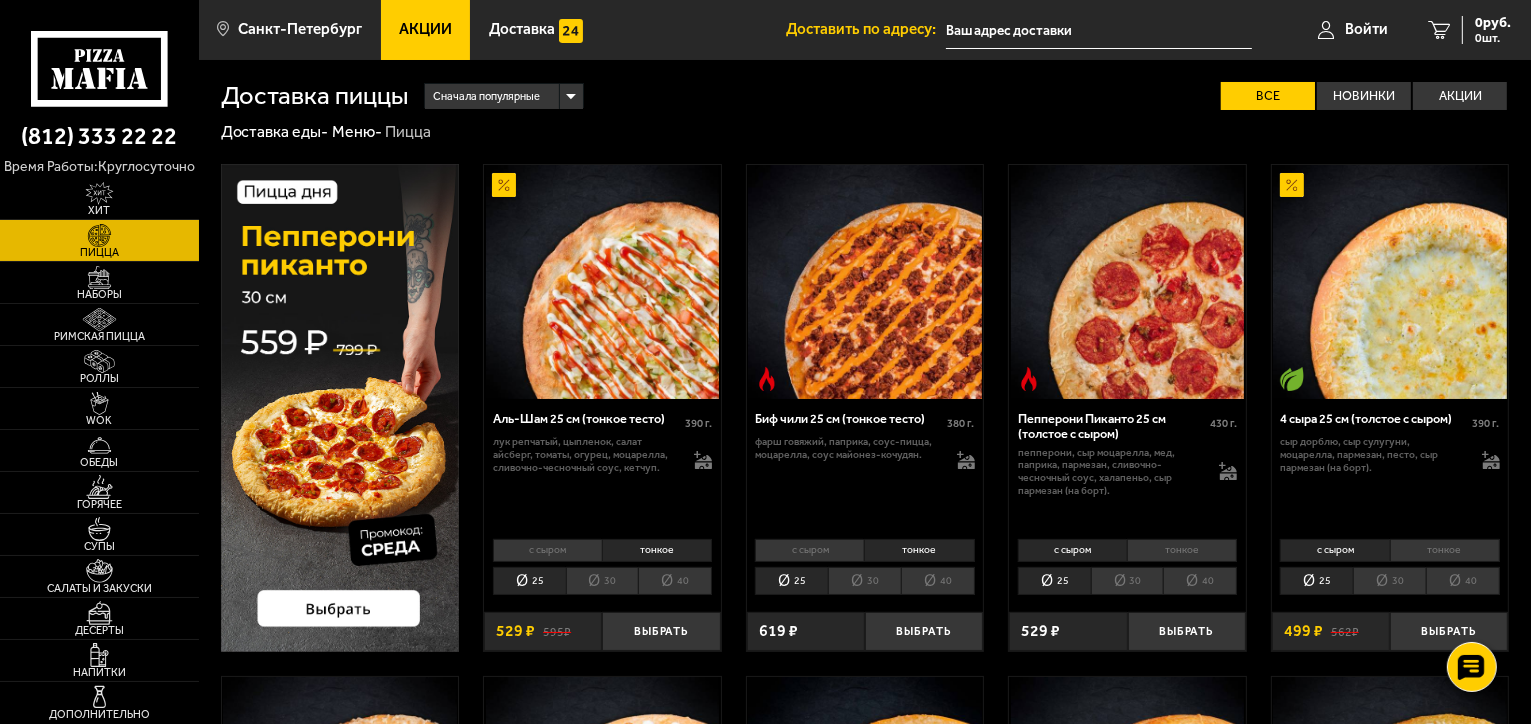 click on "тонкое" at bounding box center [1182, 550] 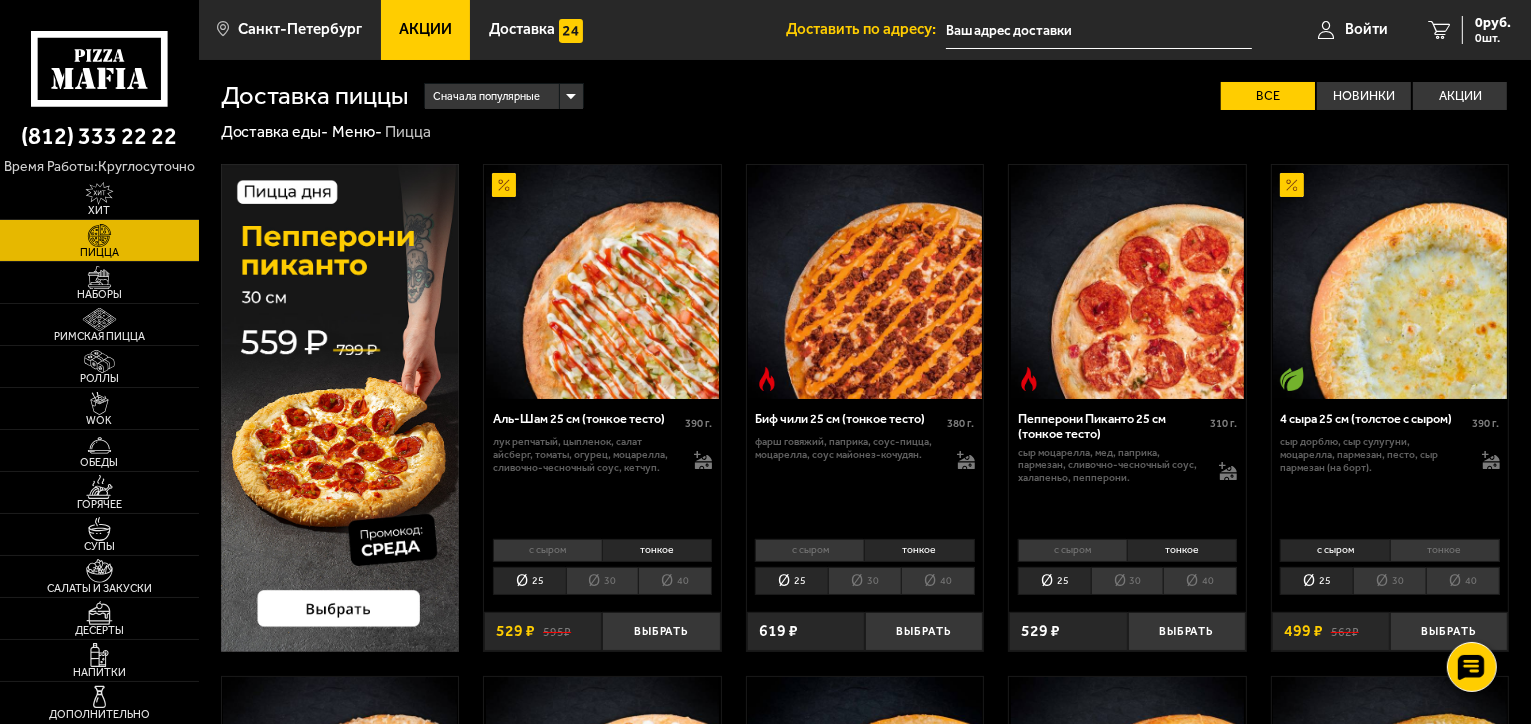 click on "с сыром" at bounding box center (1072, 550) 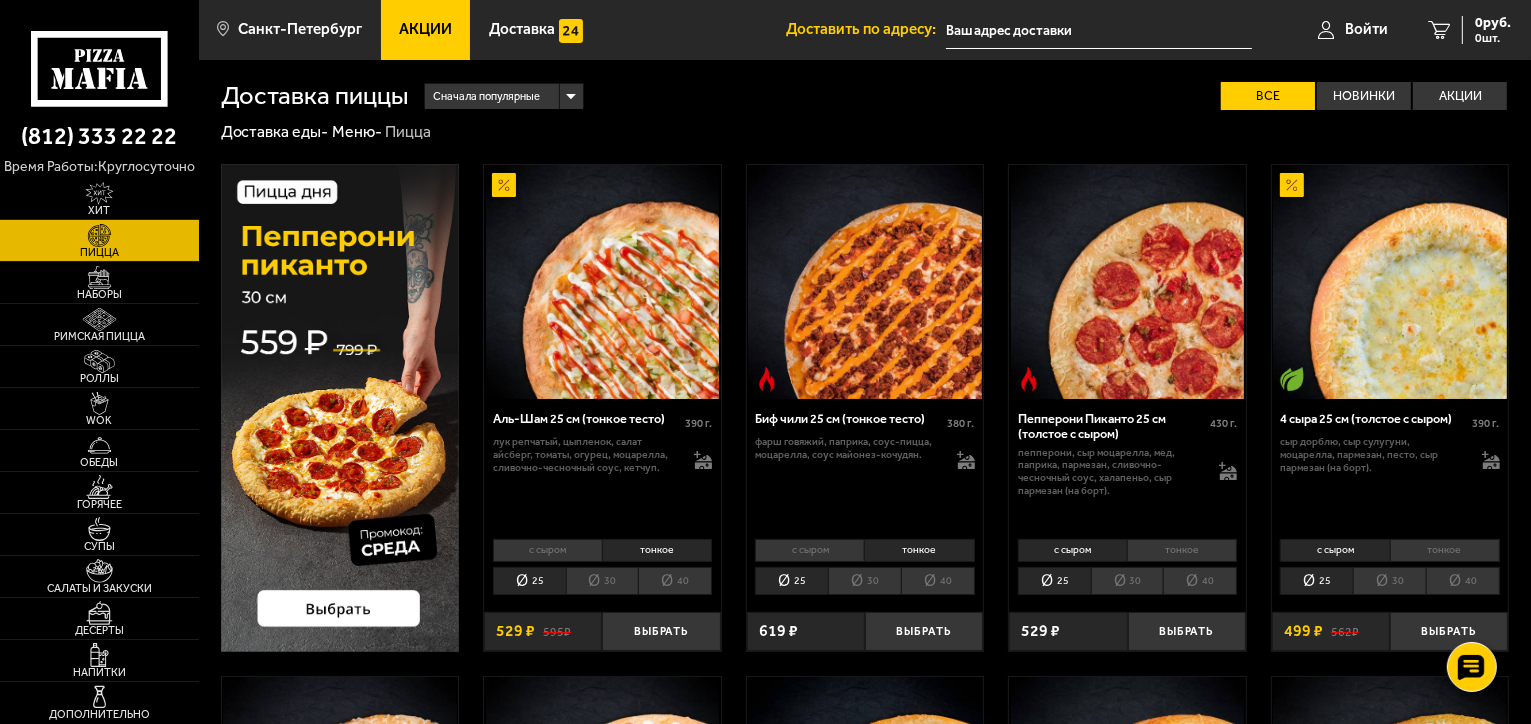 click on "тонкое" at bounding box center (1182, 550) 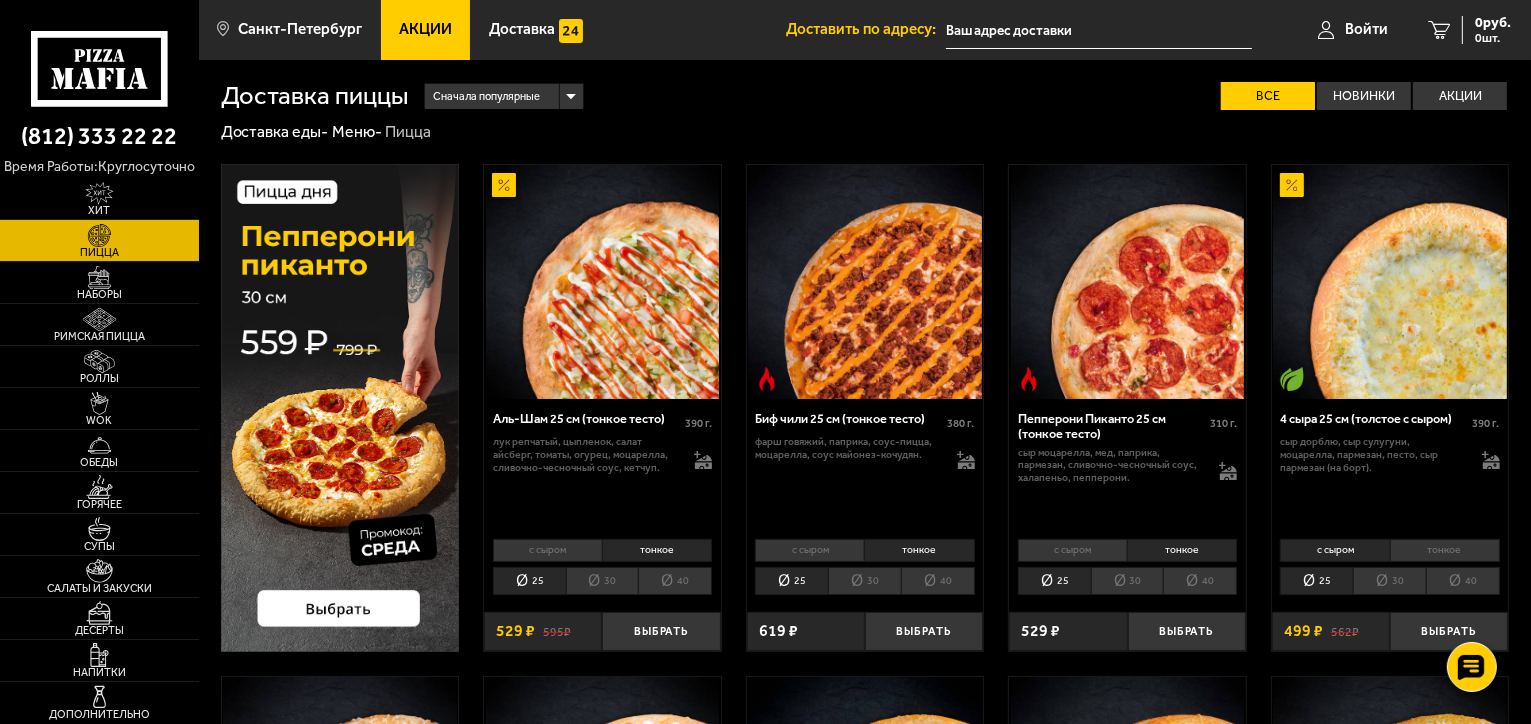 click on "с сыром" at bounding box center [1072, 550] 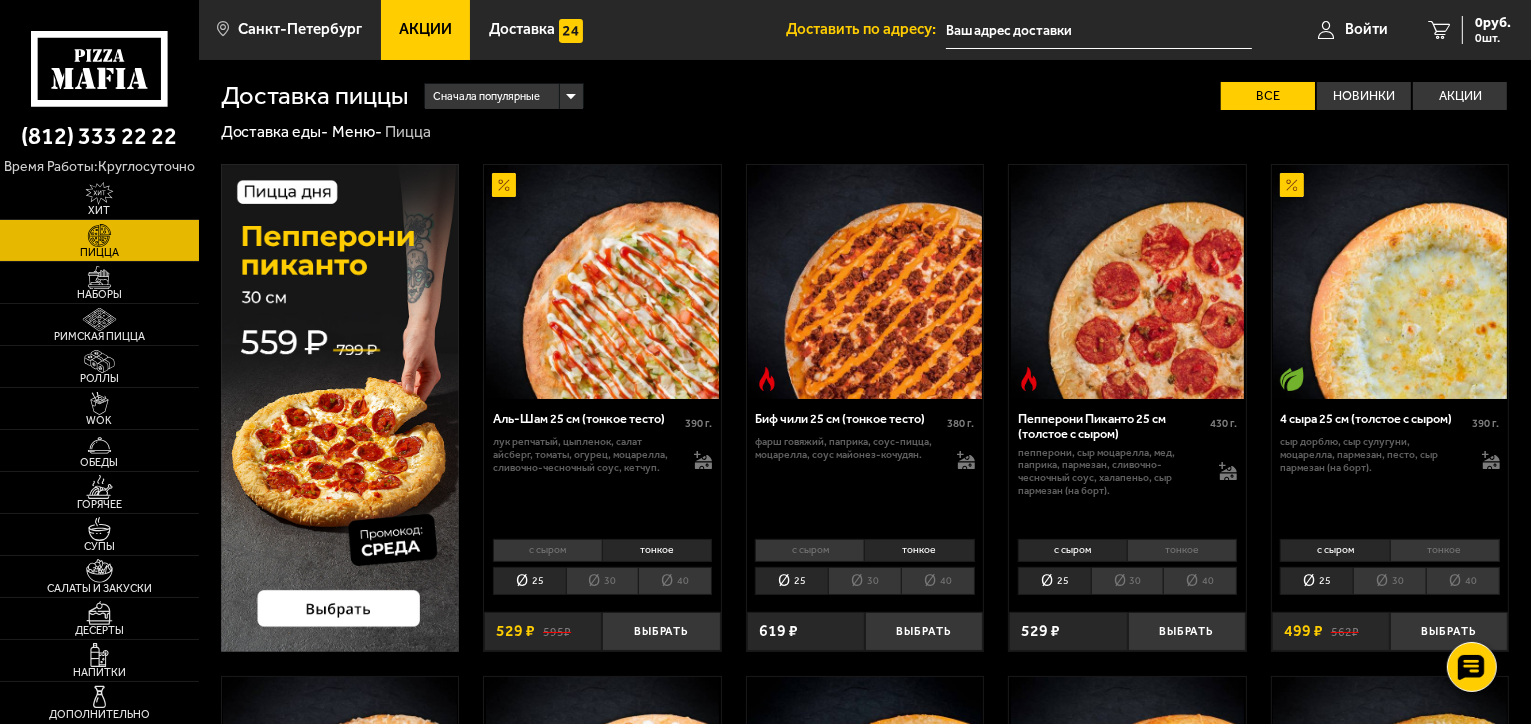 click on "тонкое" at bounding box center [1182, 550] 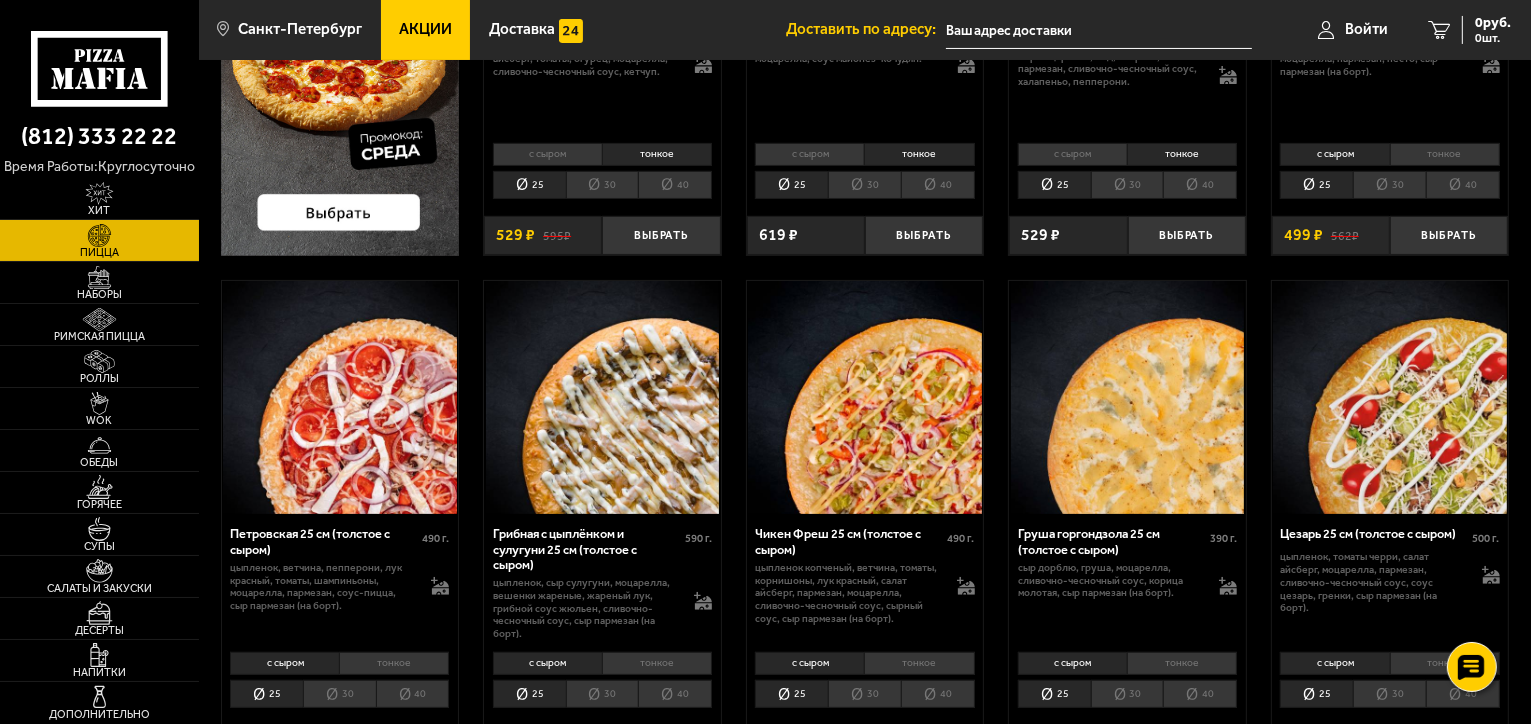 scroll, scrollTop: 400, scrollLeft: 0, axis: vertical 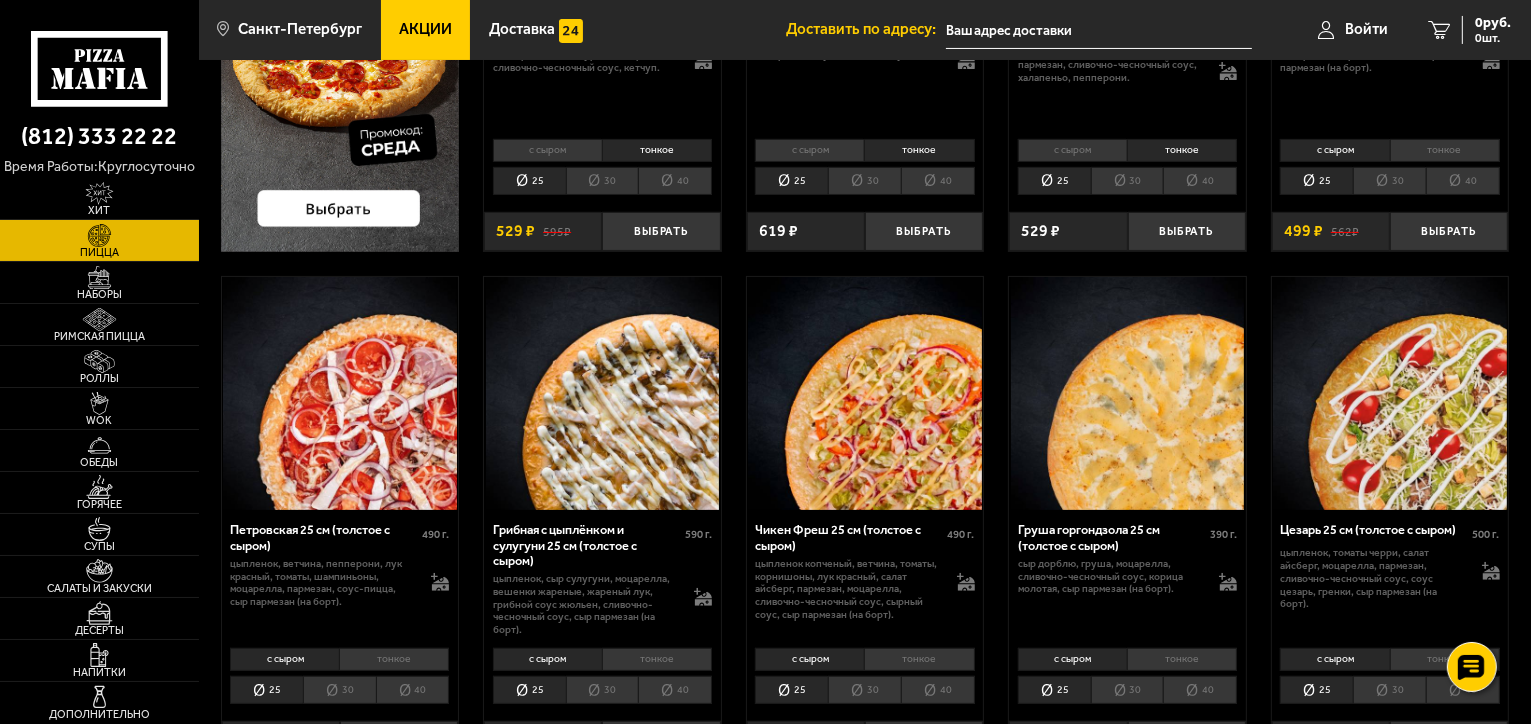 click on "тонкое" at bounding box center [657, 659] 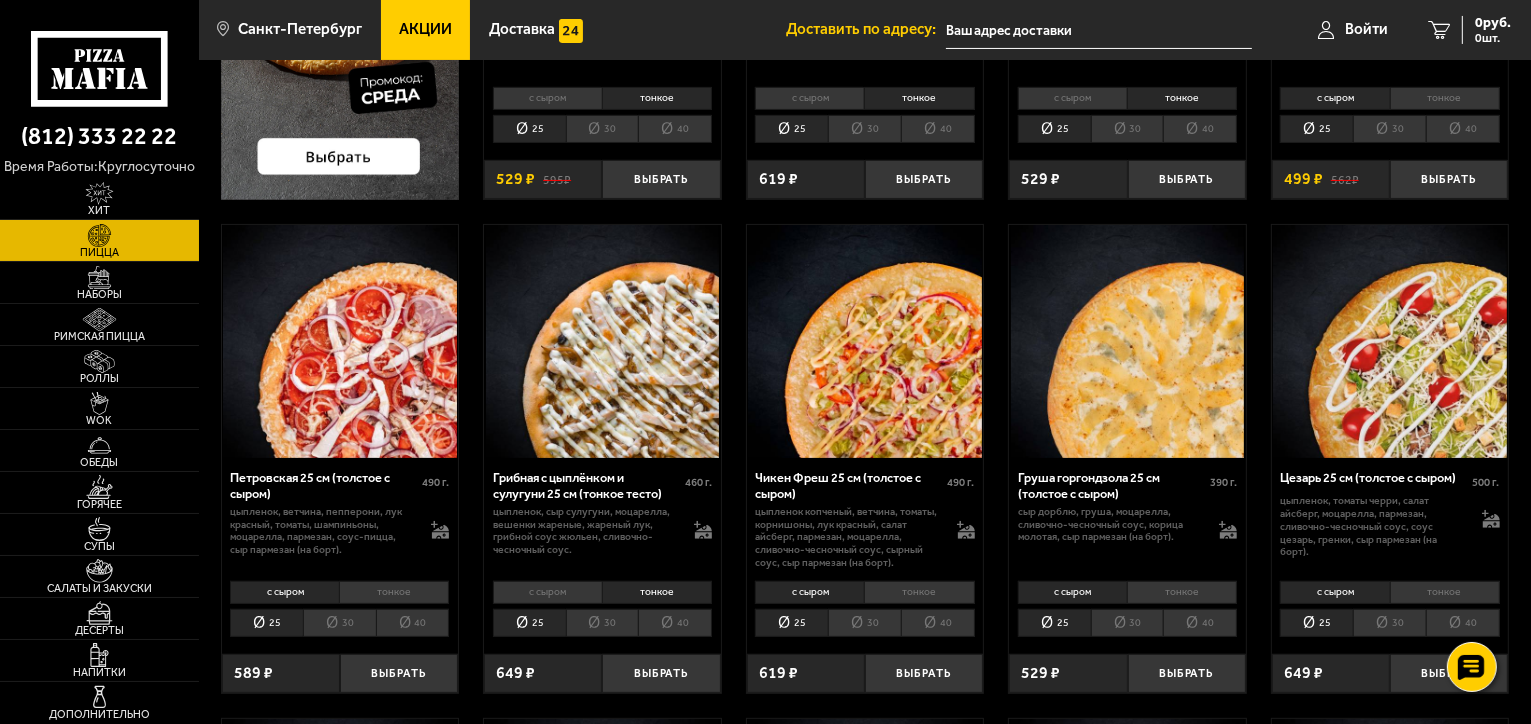 scroll, scrollTop: 500, scrollLeft: 0, axis: vertical 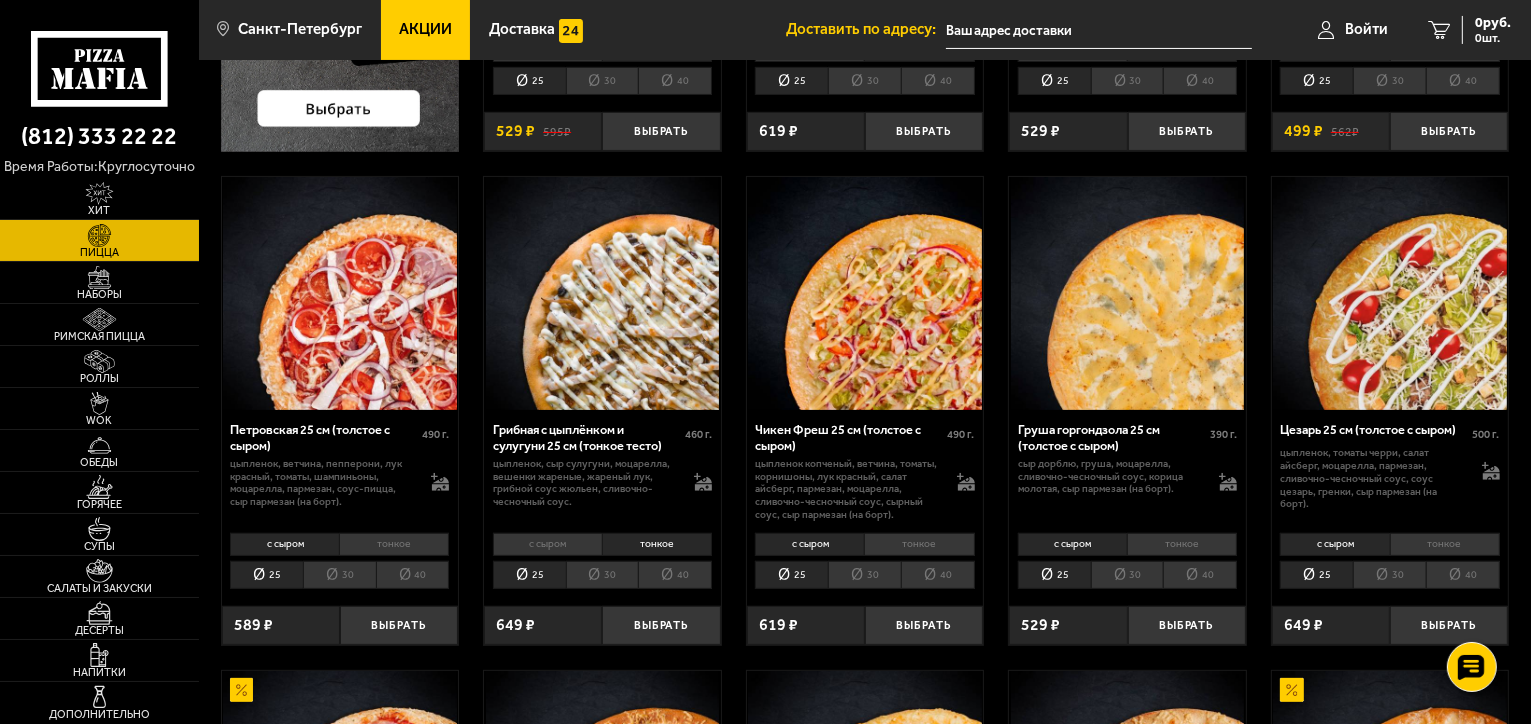 click on "30" at bounding box center [602, 575] 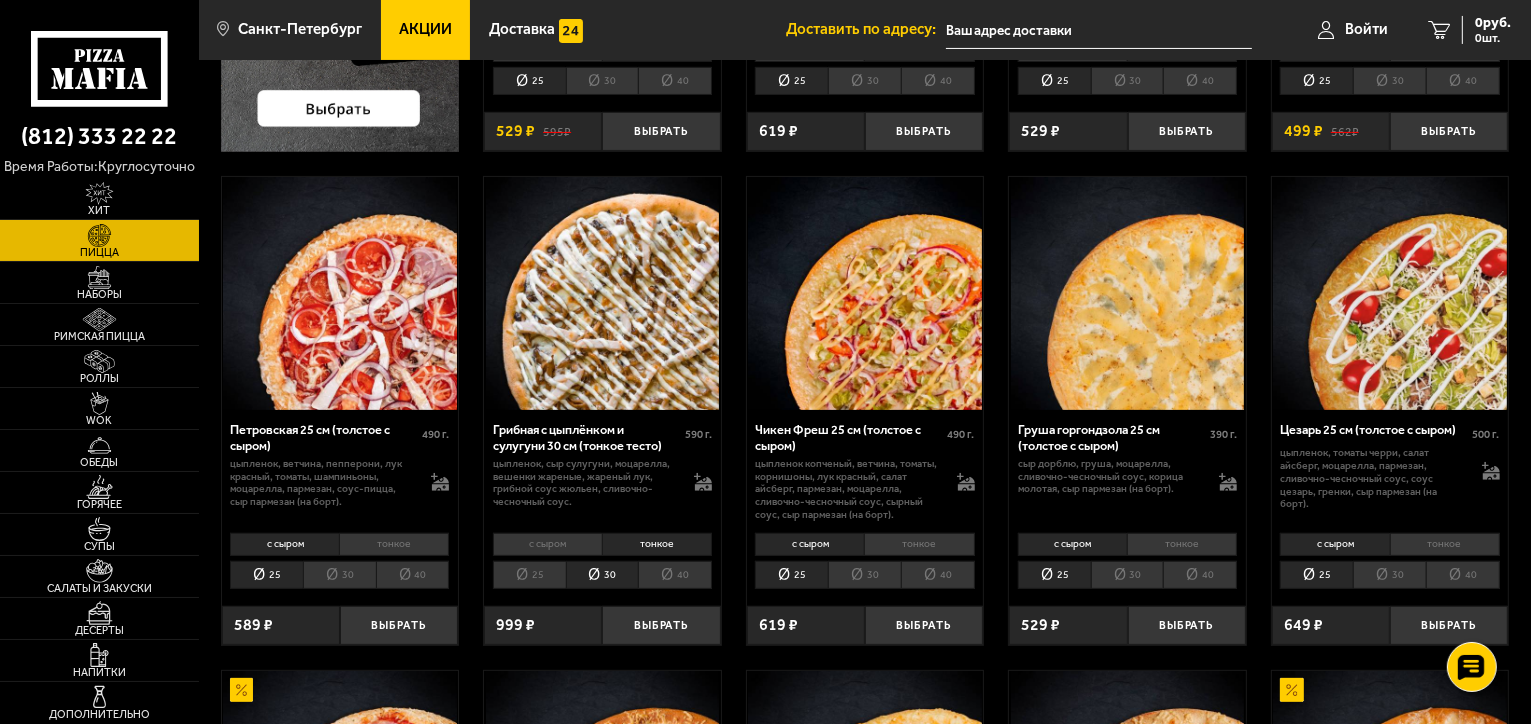 click on "25" at bounding box center (529, 575) 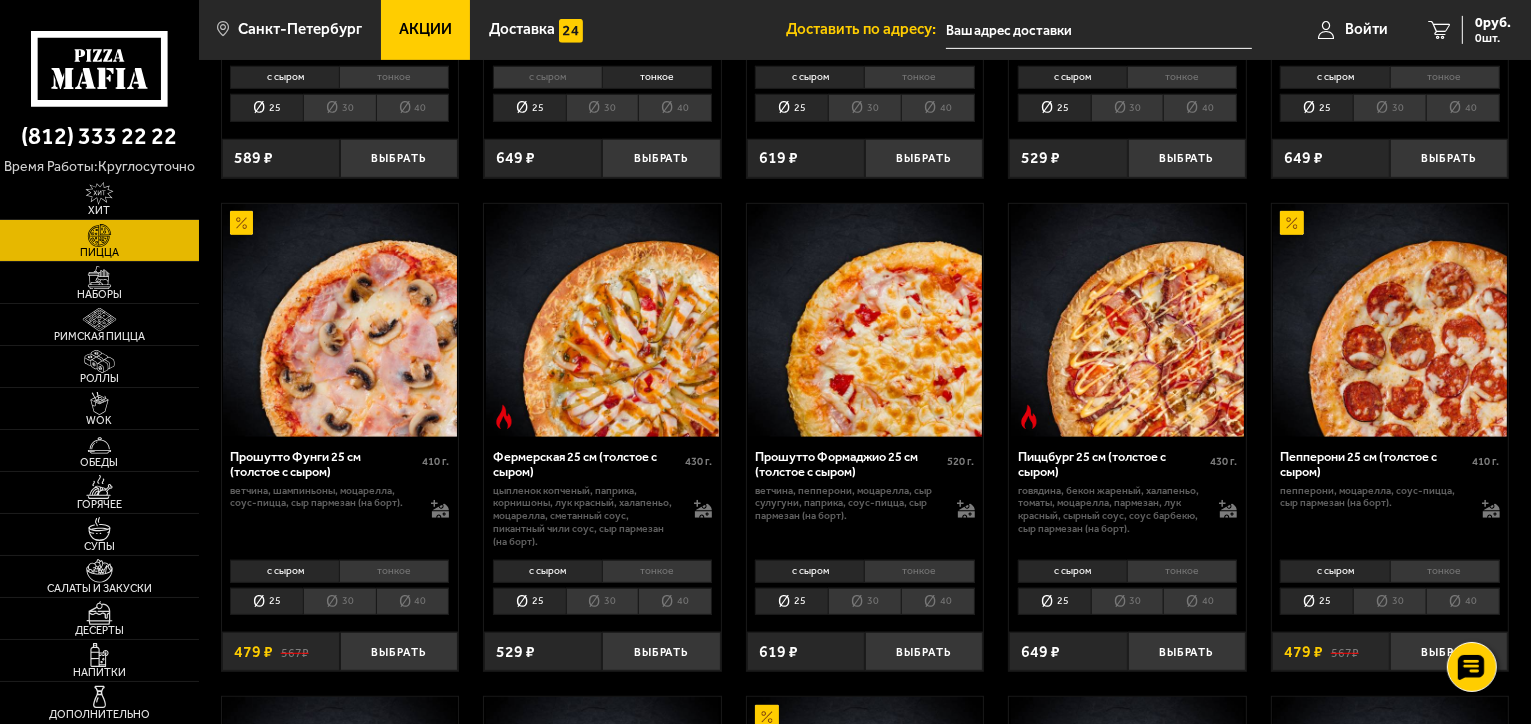 scroll, scrollTop: 1000, scrollLeft: 0, axis: vertical 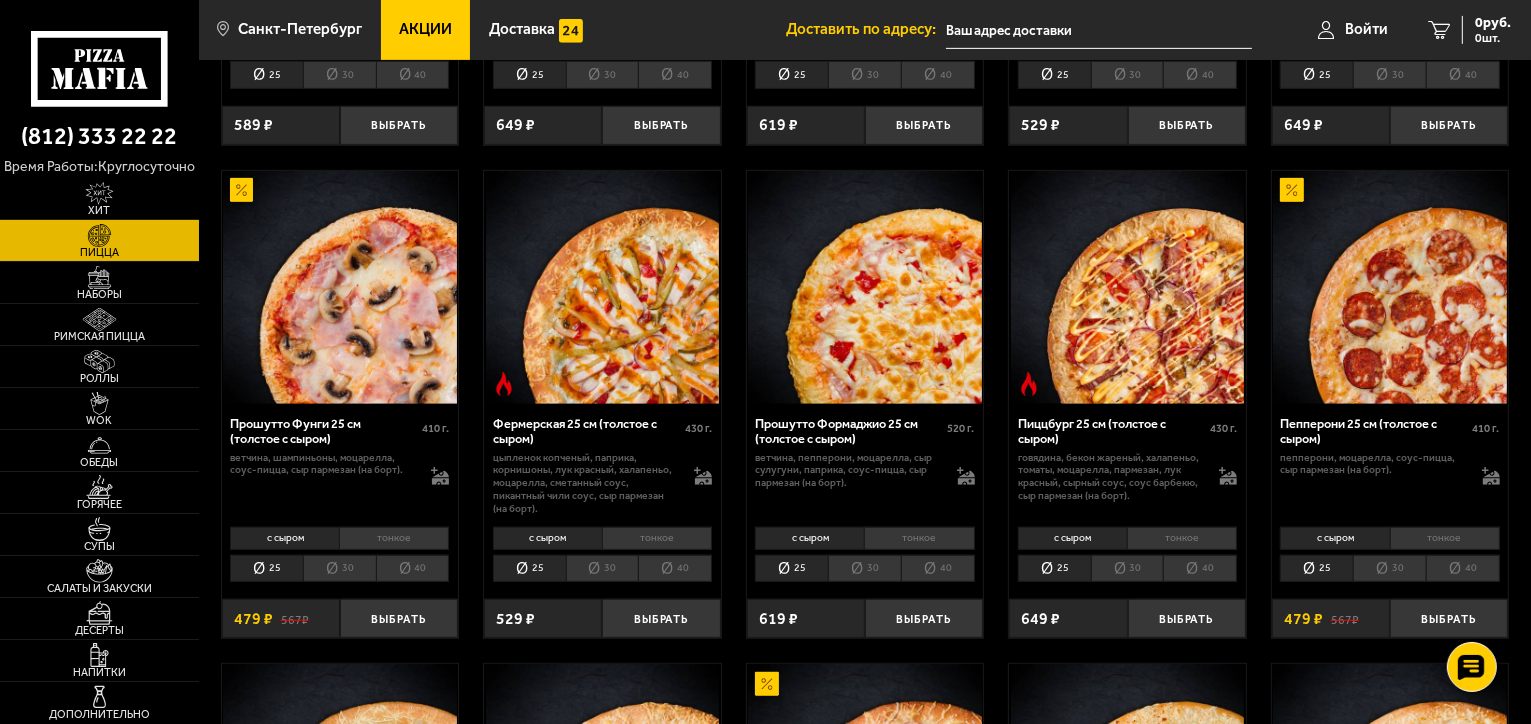 click on "тонкое" at bounding box center (657, 538) 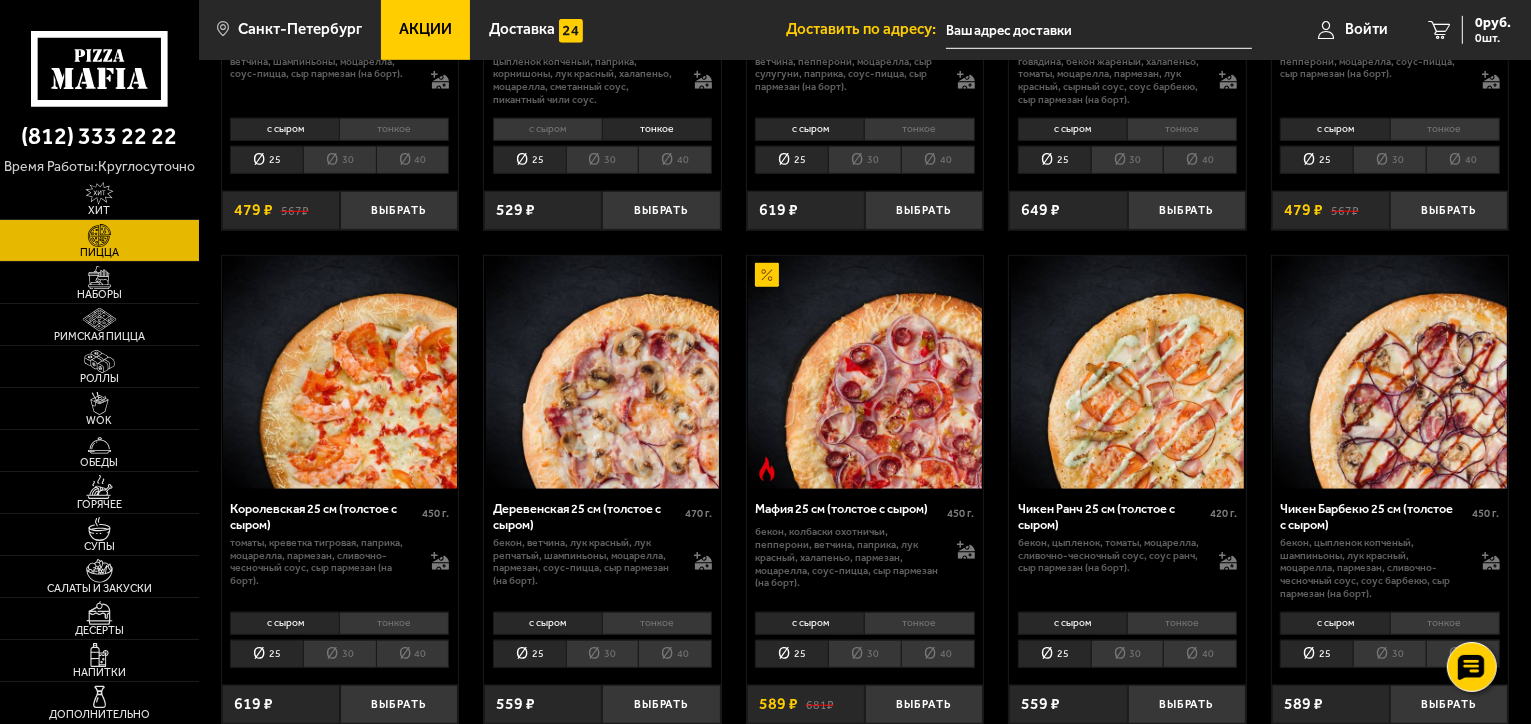 scroll, scrollTop: 1400, scrollLeft: 0, axis: vertical 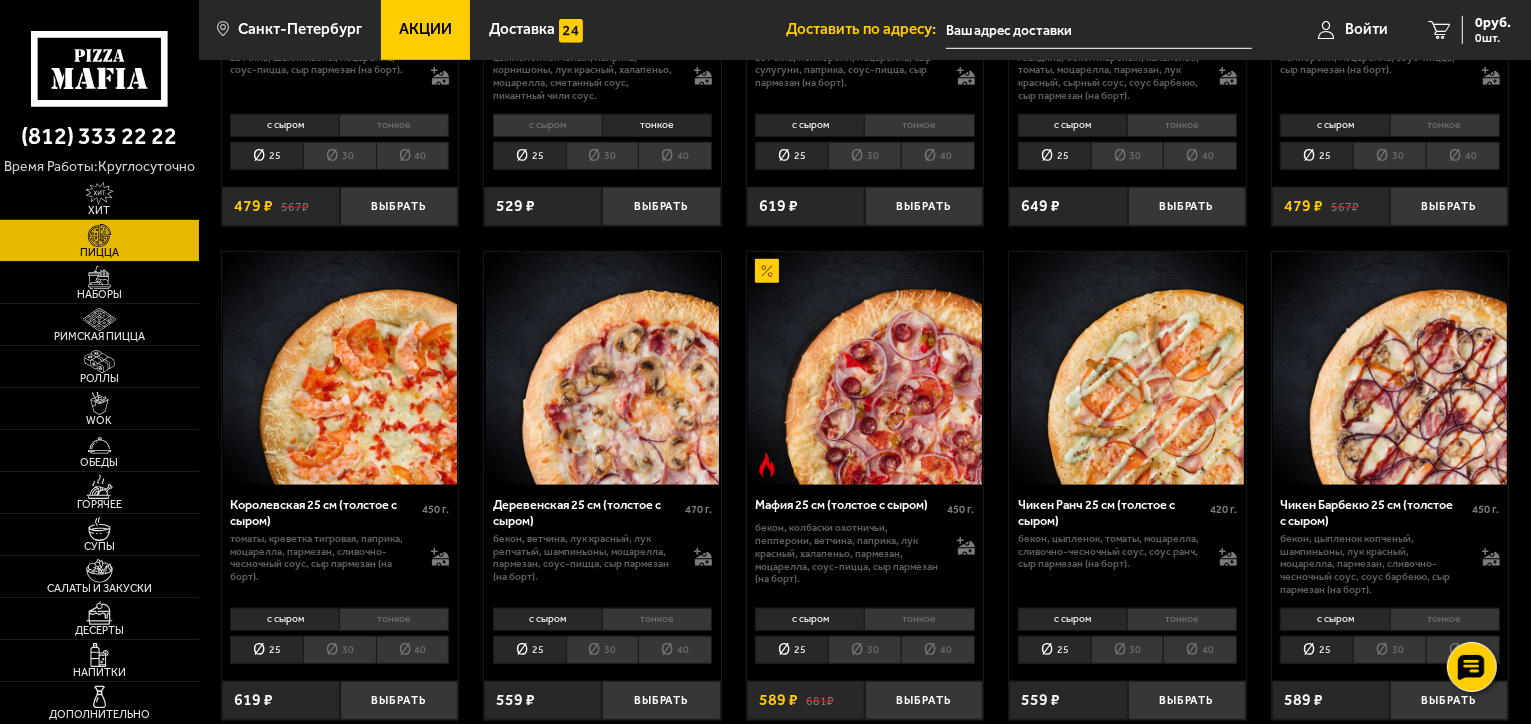 click on "тонкое" at bounding box center [657, 619] 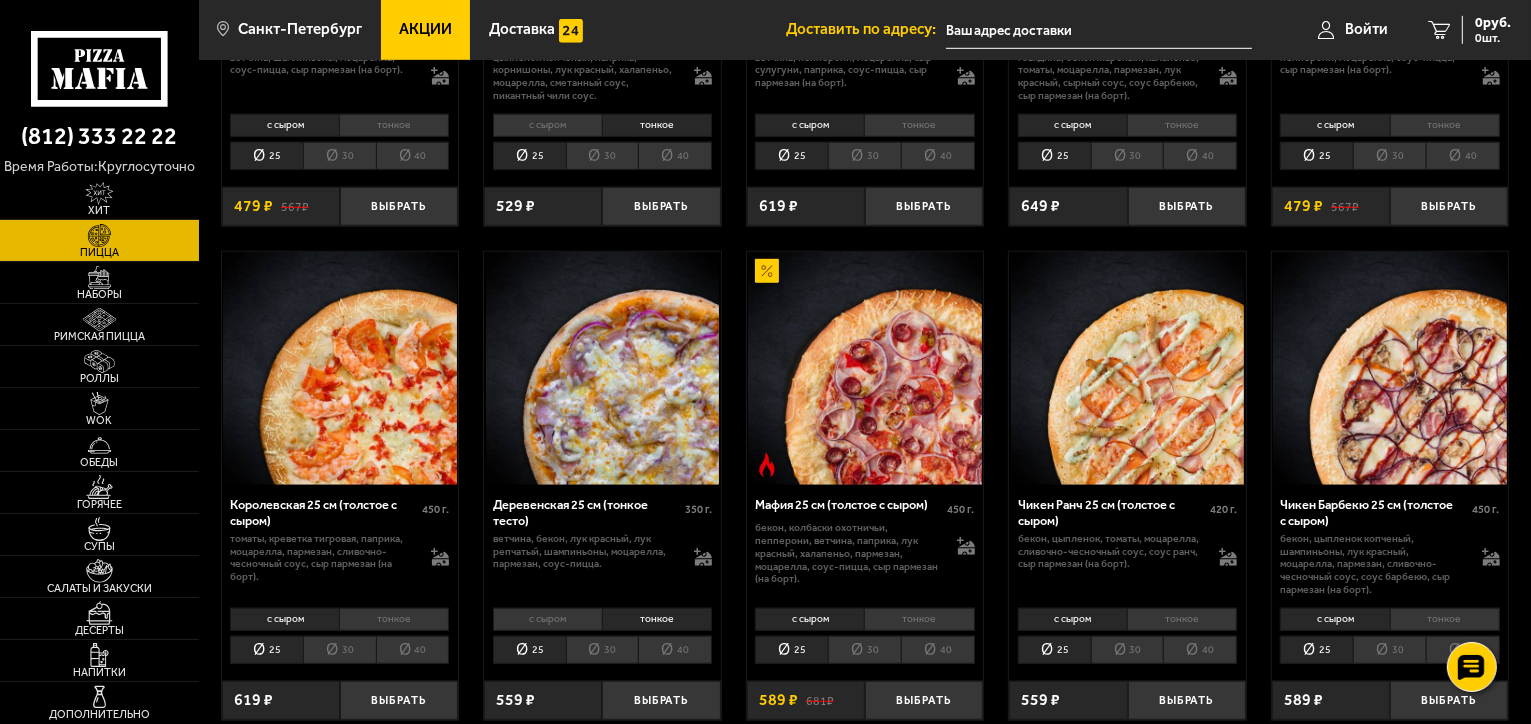 click on "30" at bounding box center [602, 650] 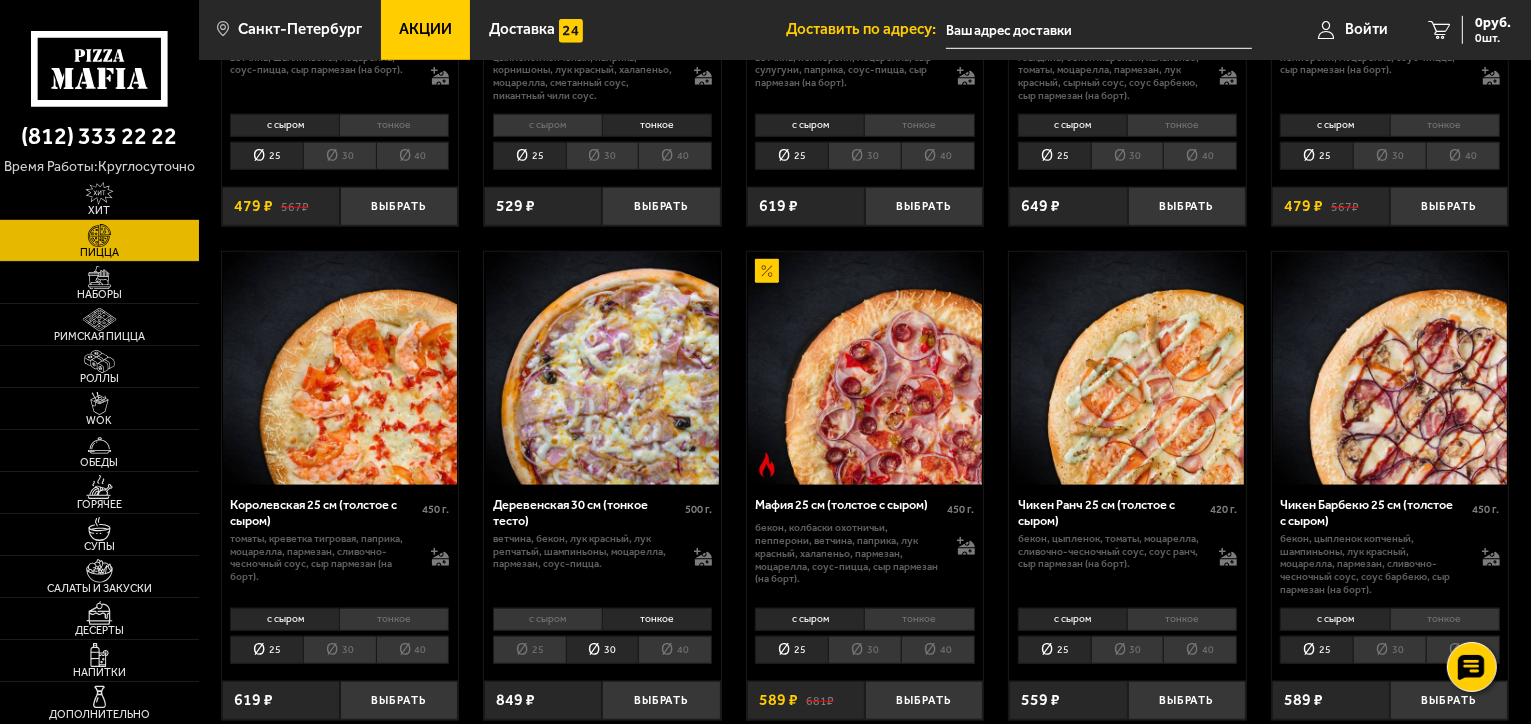 click on "25" at bounding box center [529, 650] 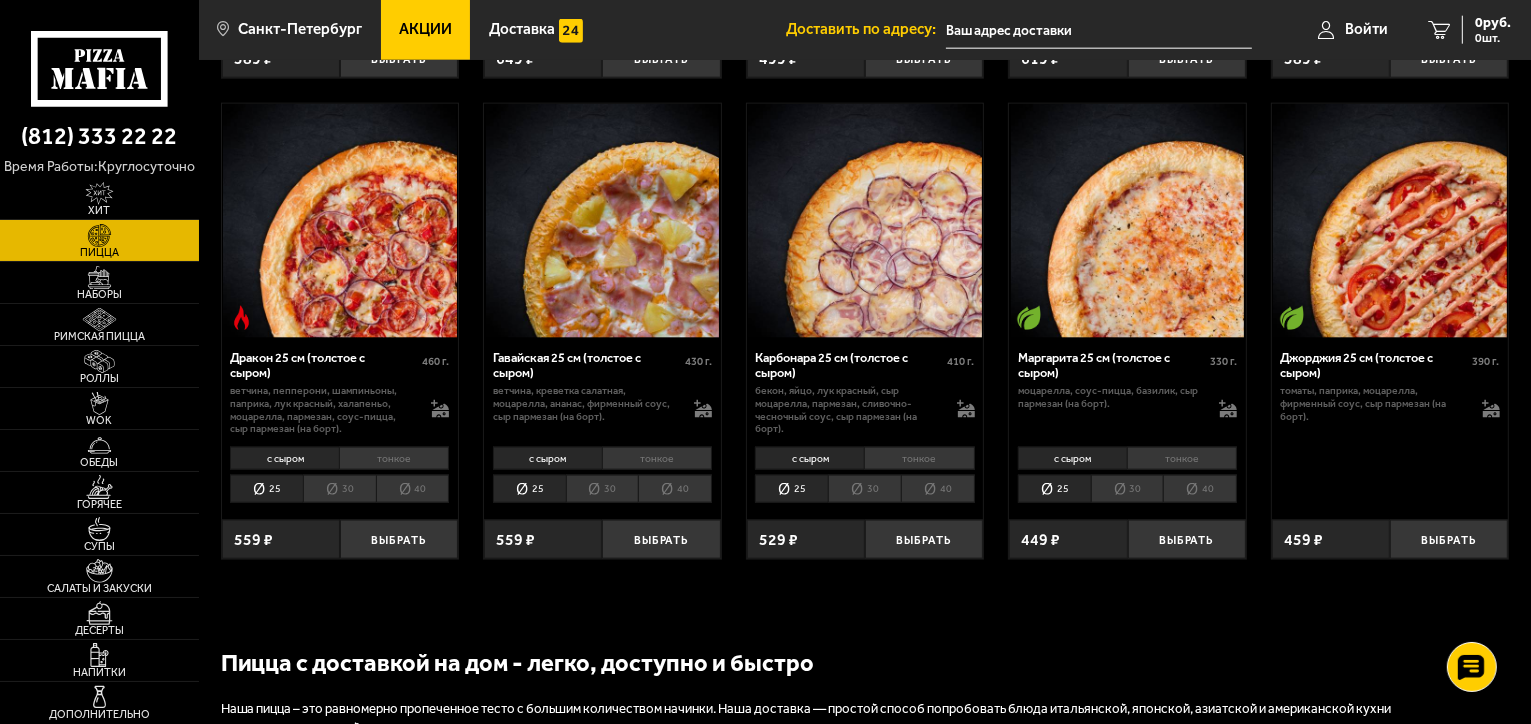 scroll, scrollTop: 2500, scrollLeft: 0, axis: vertical 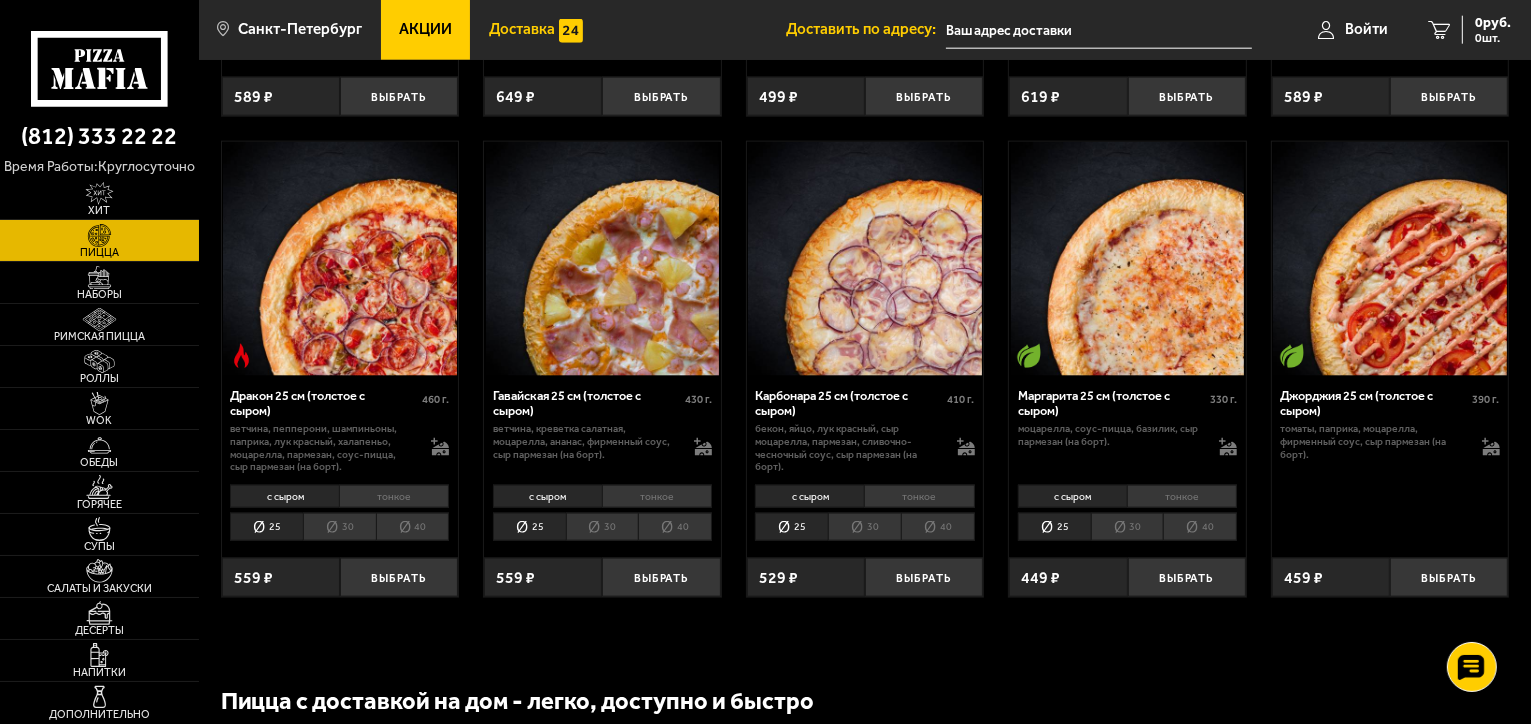 click on "Доставка" at bounding box center [522, 29] 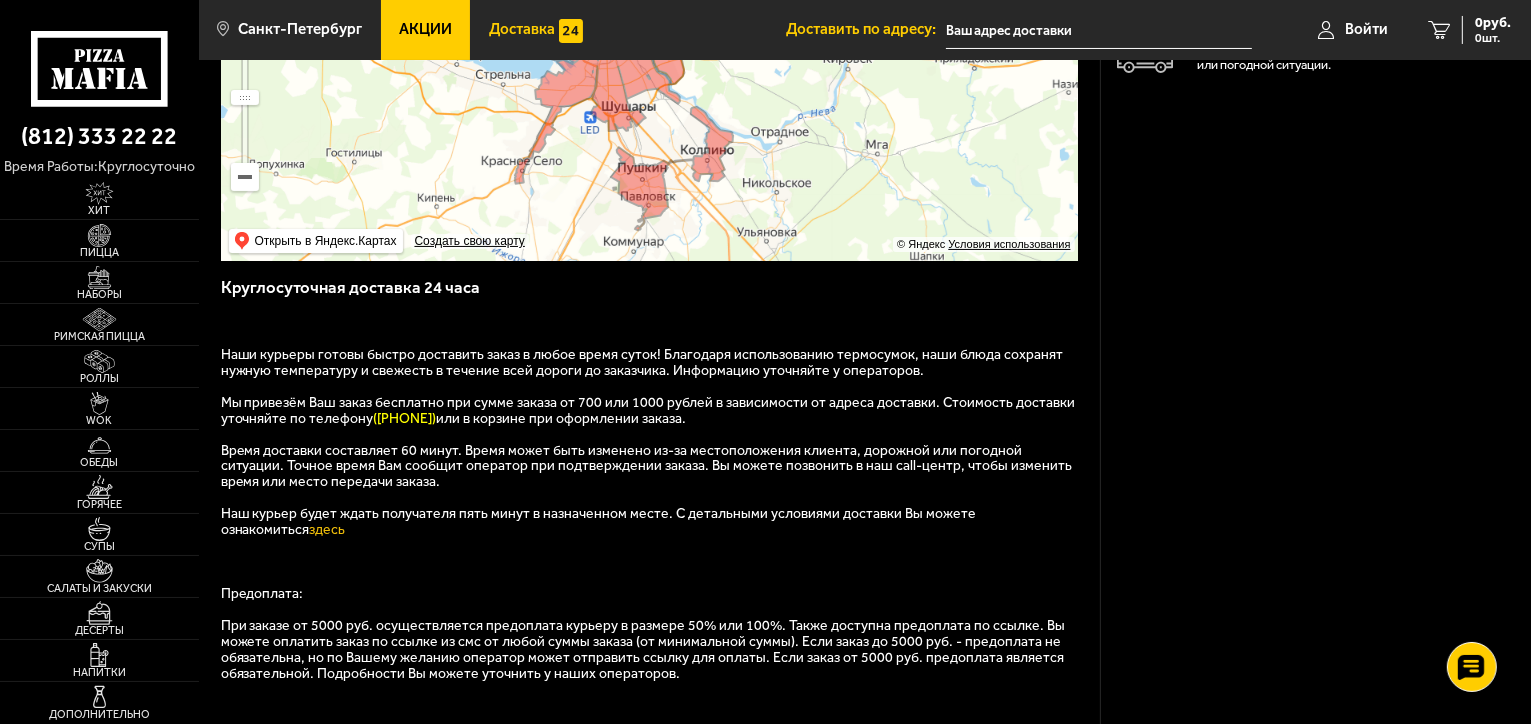 scroll, scrollTop: 400, scrollLeft: 0, axis: vertical 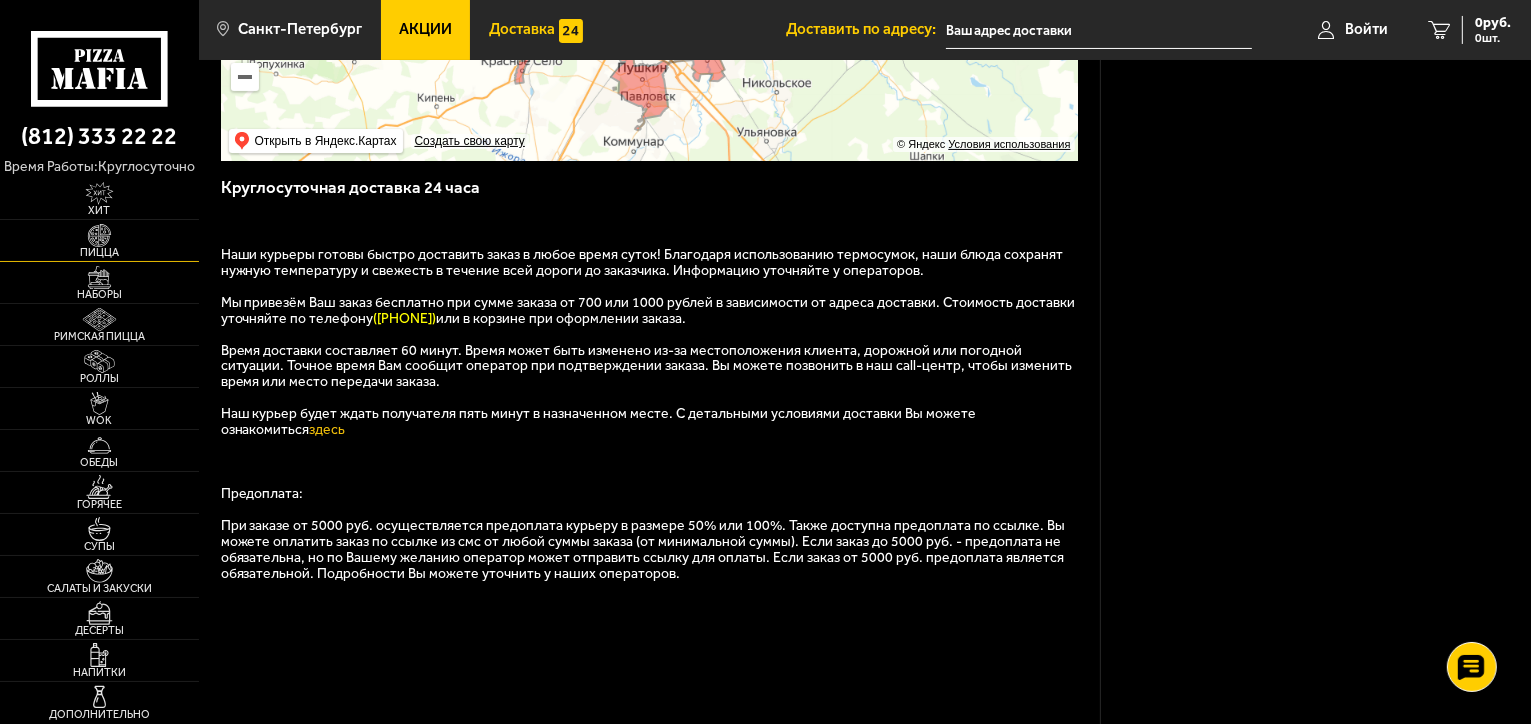 click at bounding box center [99, 235] 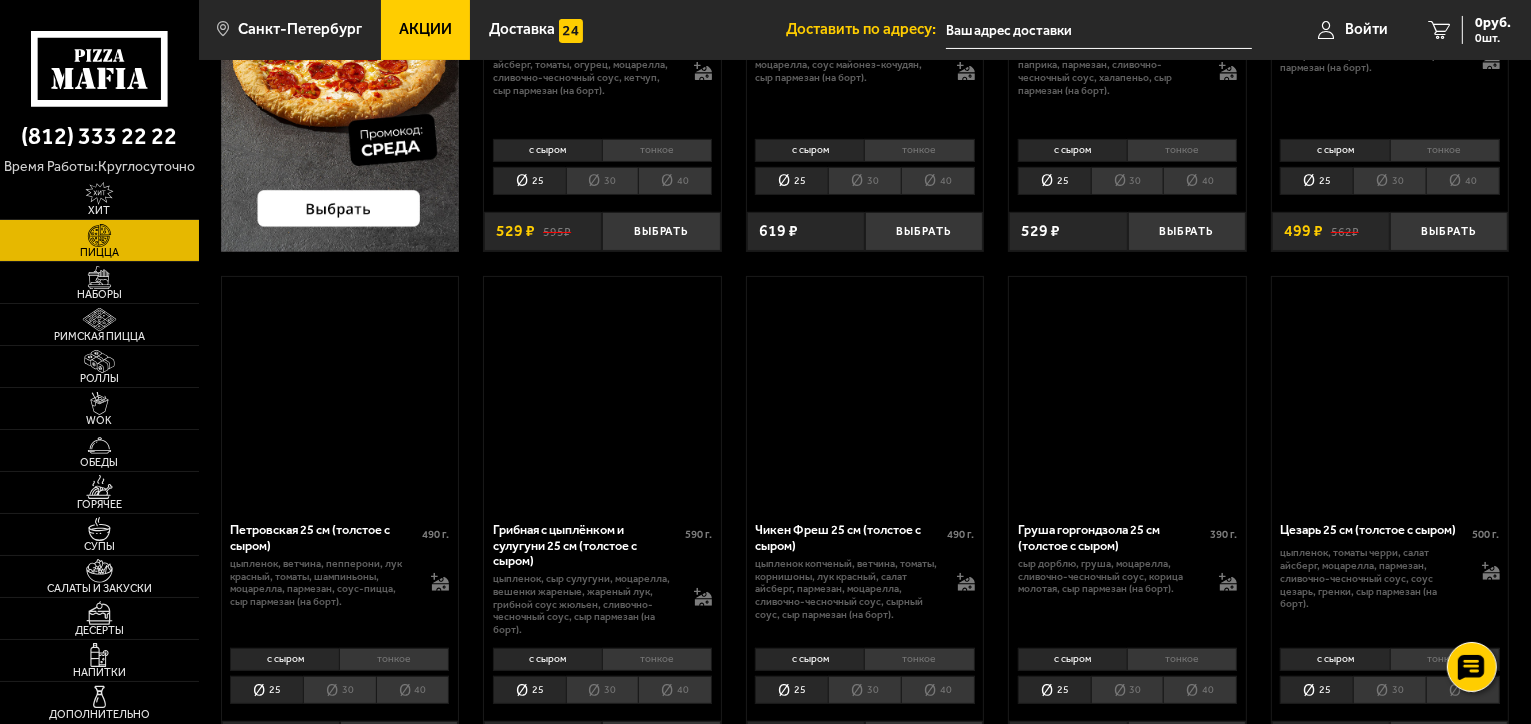 scroll, scrollTop: 0, scrollLeft: 0, axis: both 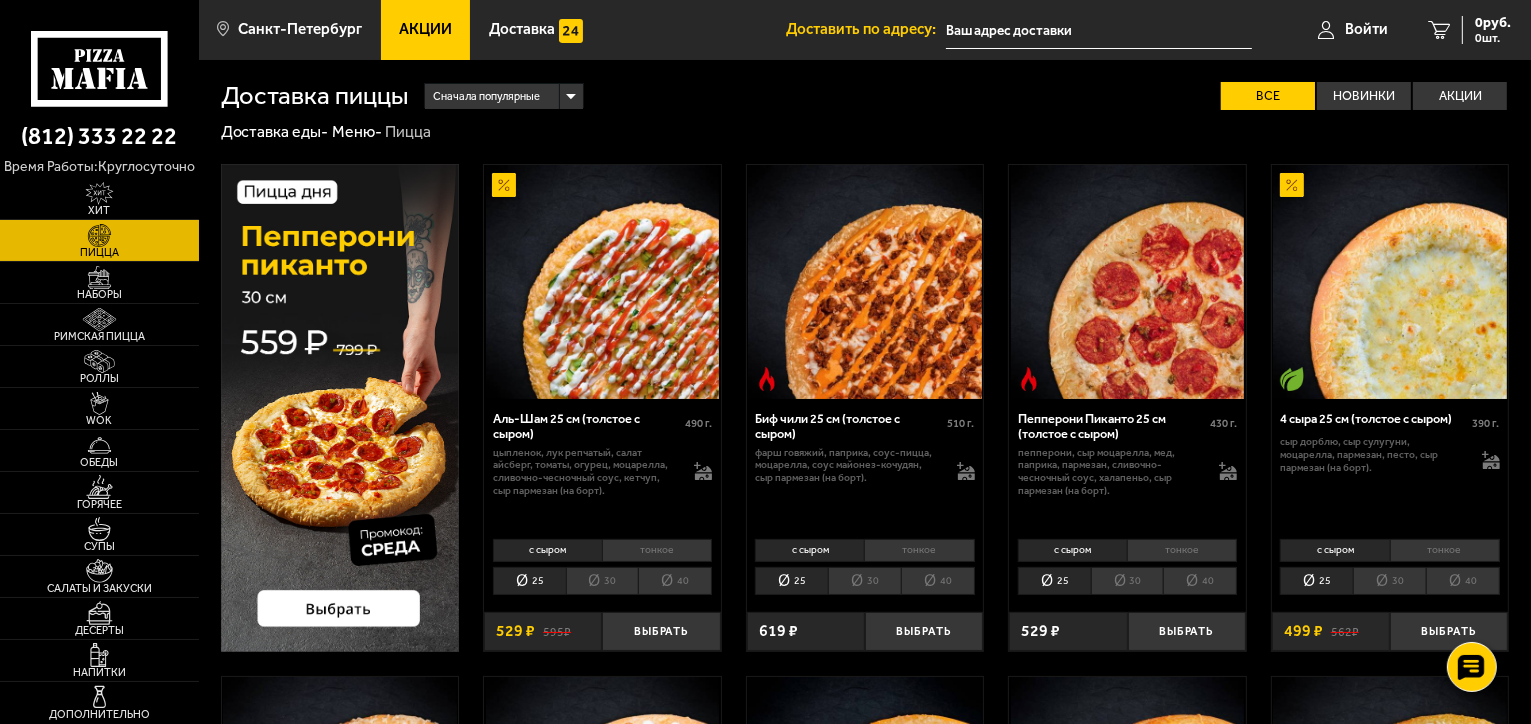 click on "30" at bounding box center [602, 581] 